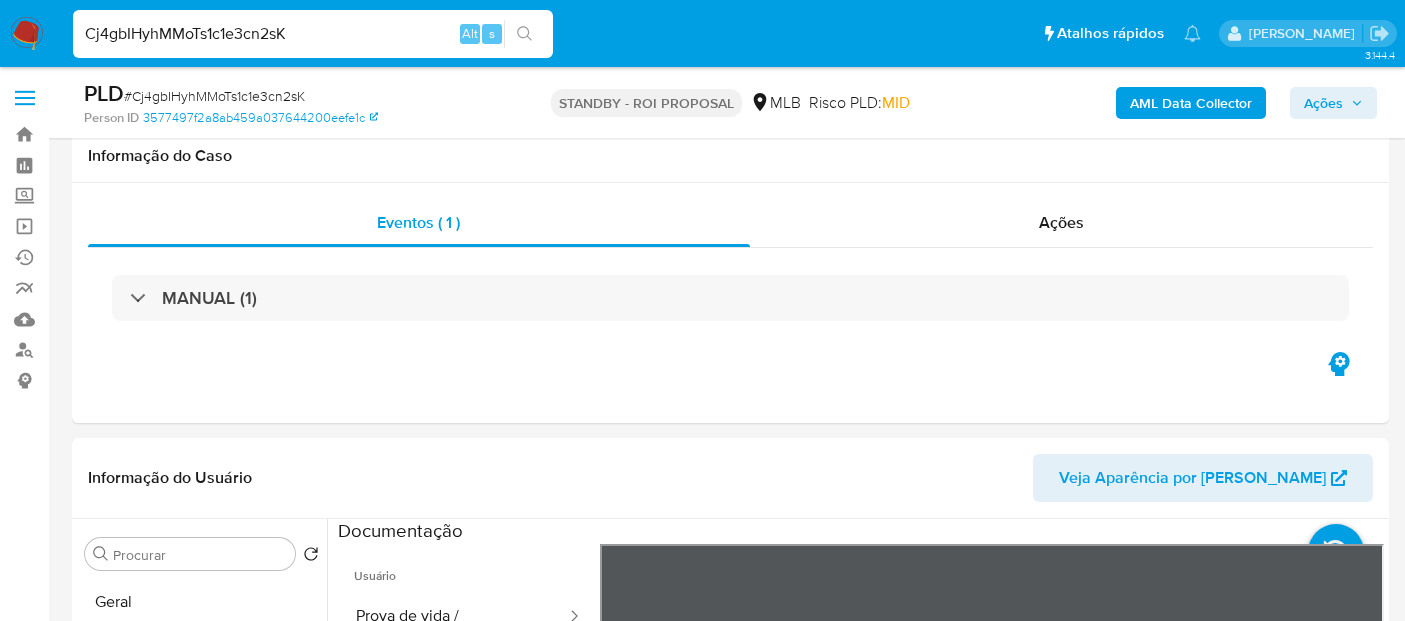 select on "10" 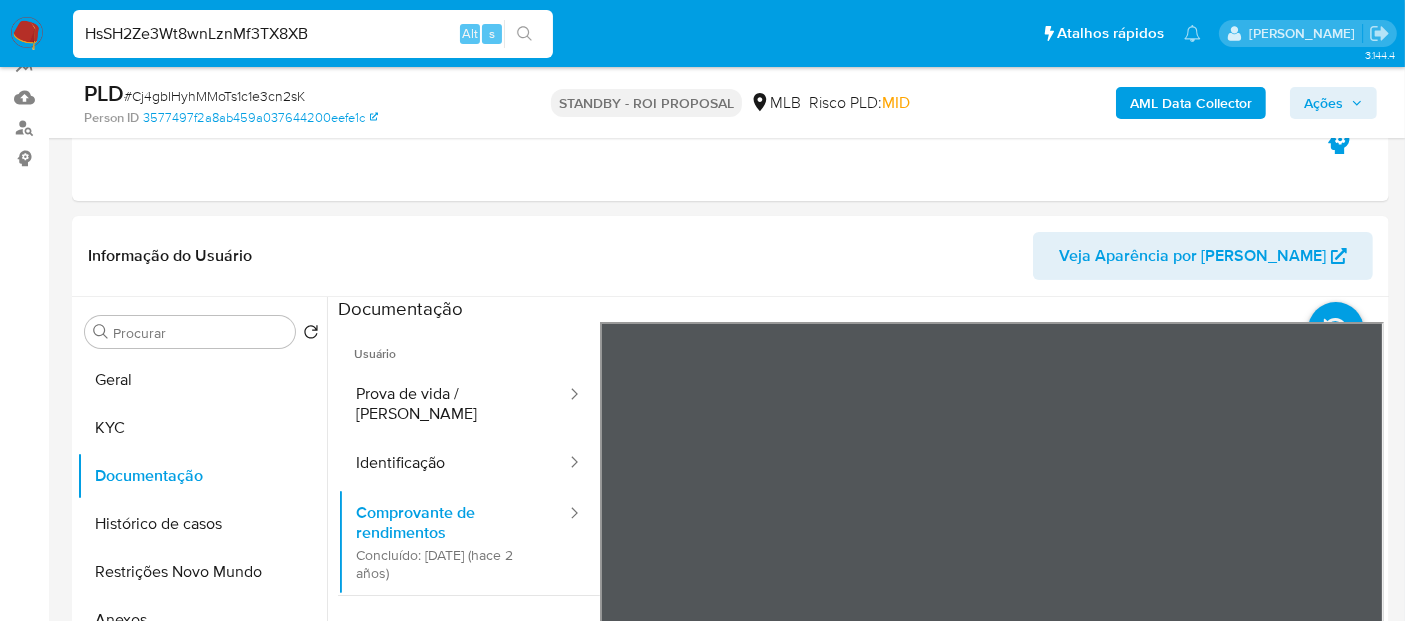 type on "HsSH2Ze3Wt8wnLznMf3TX8XB" 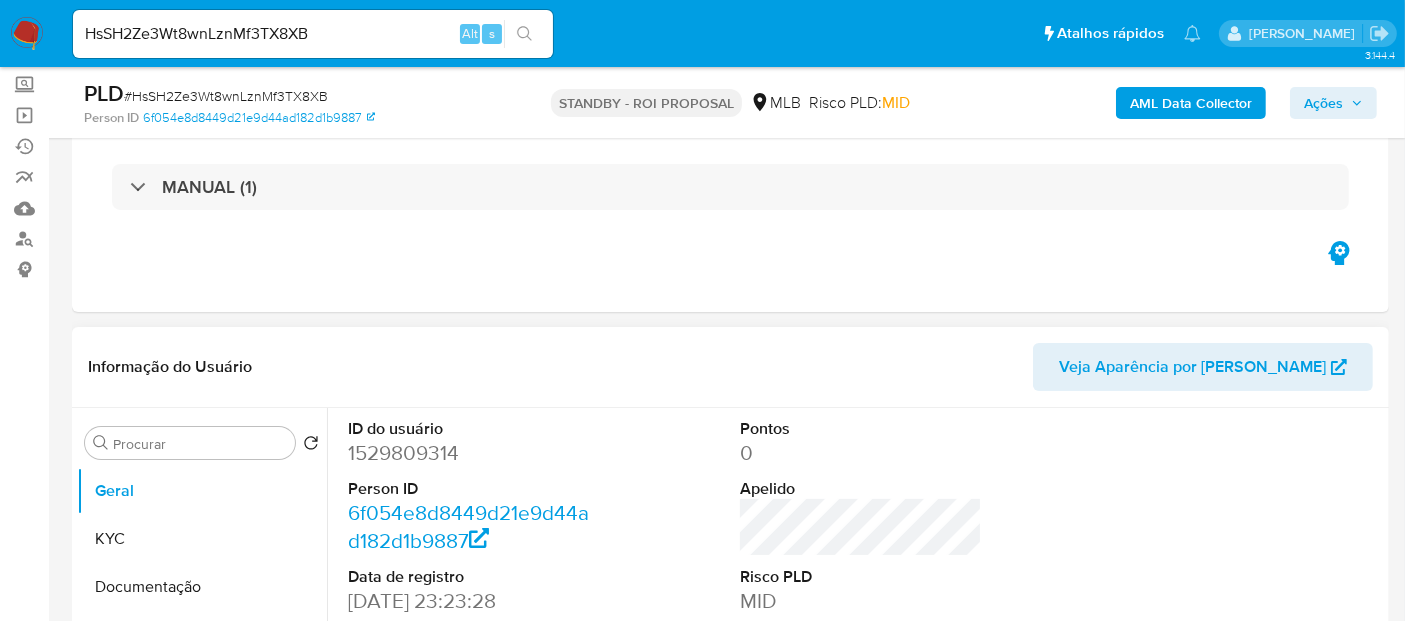 scroll, scrollTop: 222, scrollLeft: 0, axis: vertical 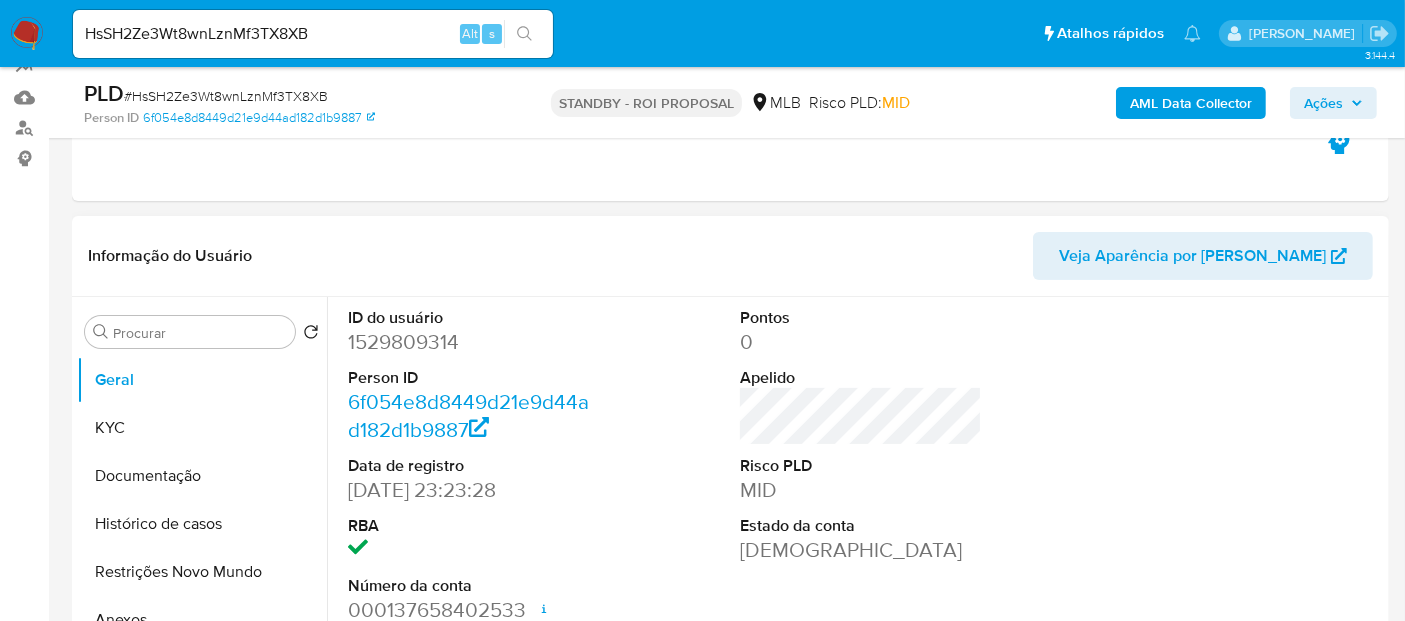 select on "10" 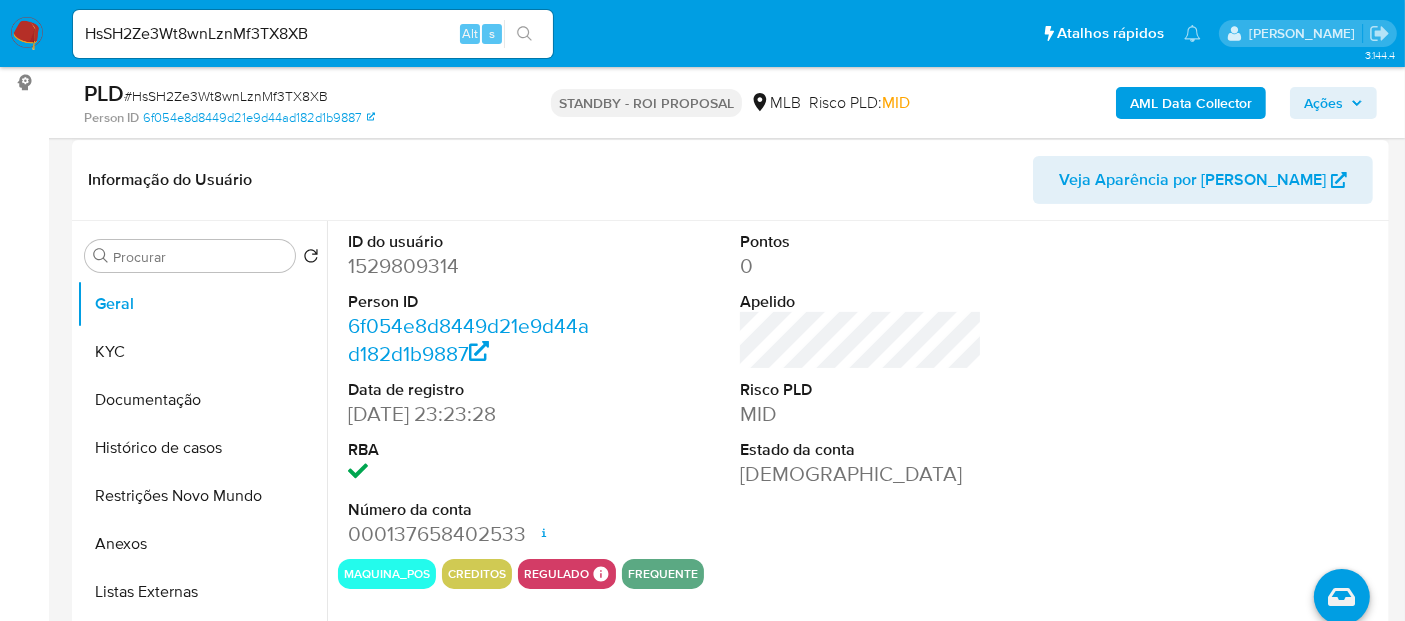 scroll, scrollTop: 333, scrollLeft: 0, axis: vertical 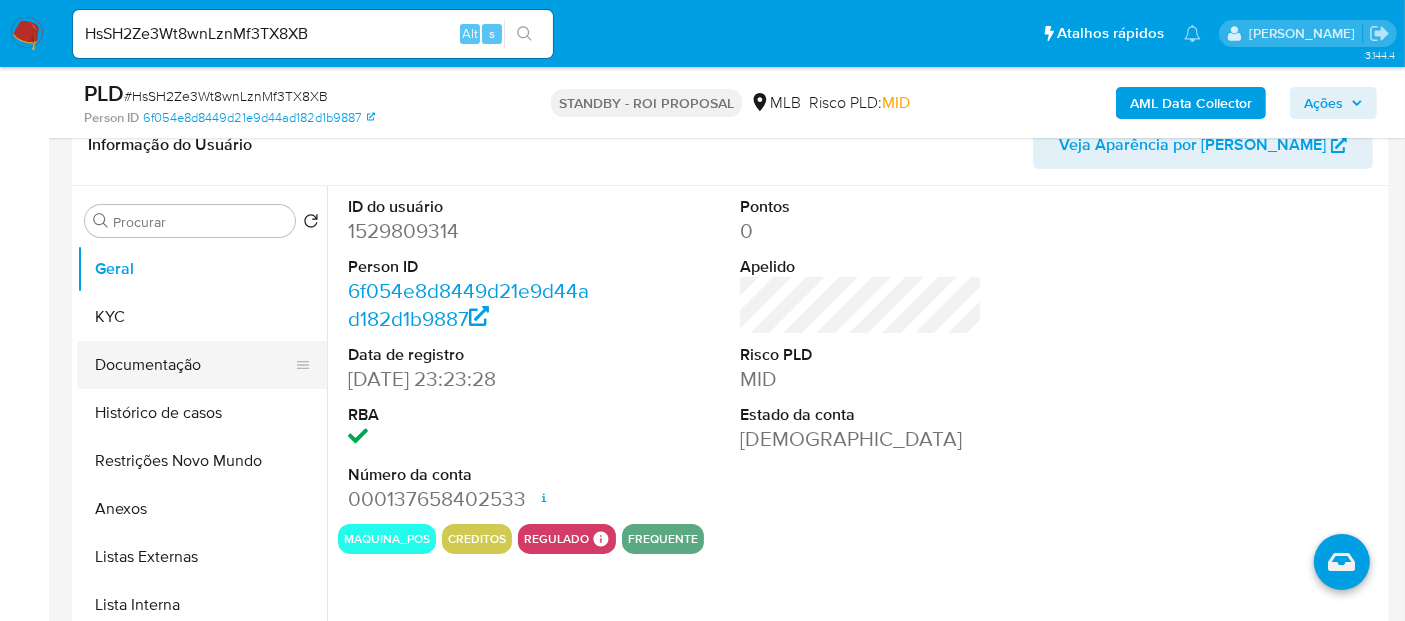 click on "Documentação" at bounding box center [194, 365] 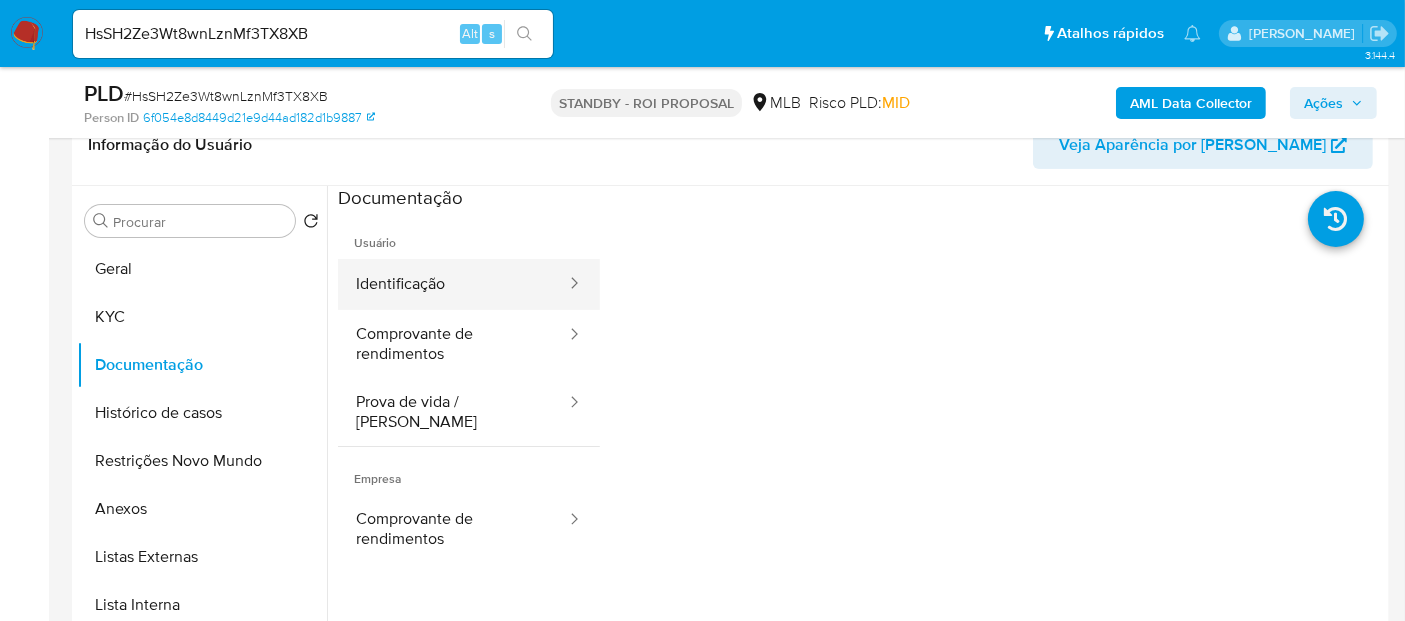 click on "Identificação" at bounding box center [453, 284] 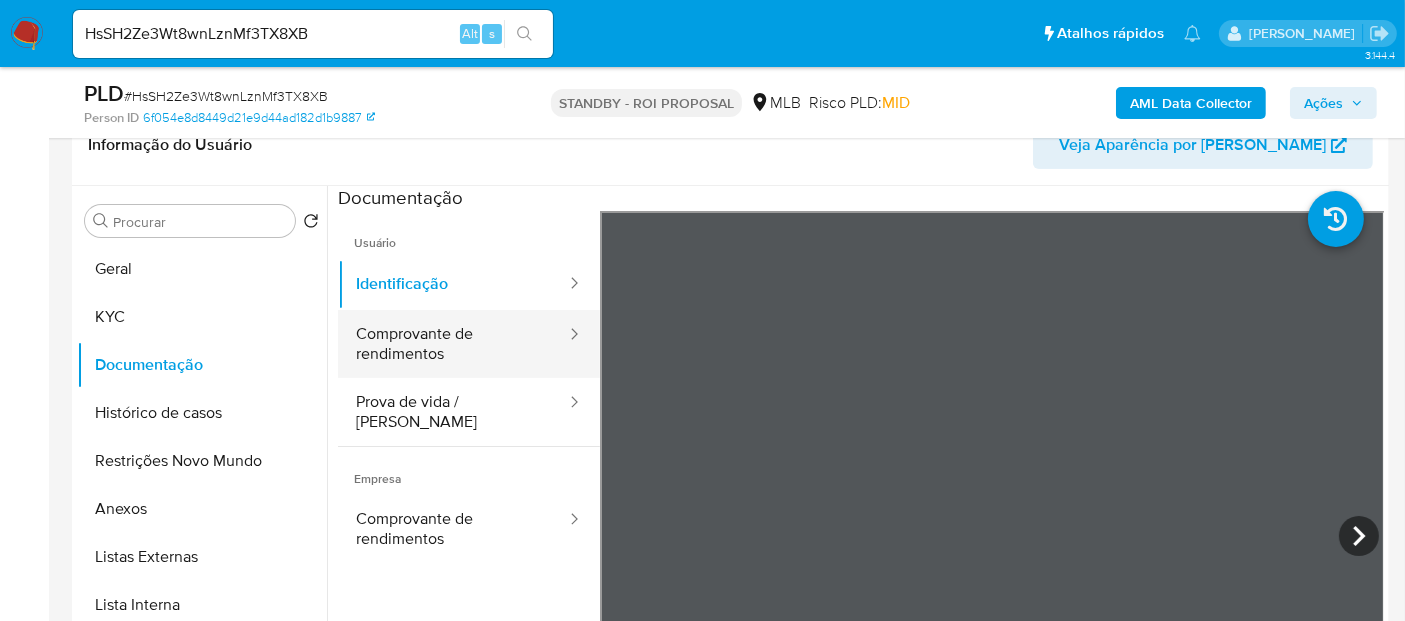 click on "Comprovante de rendimentos" at bounding box center [453, 344] 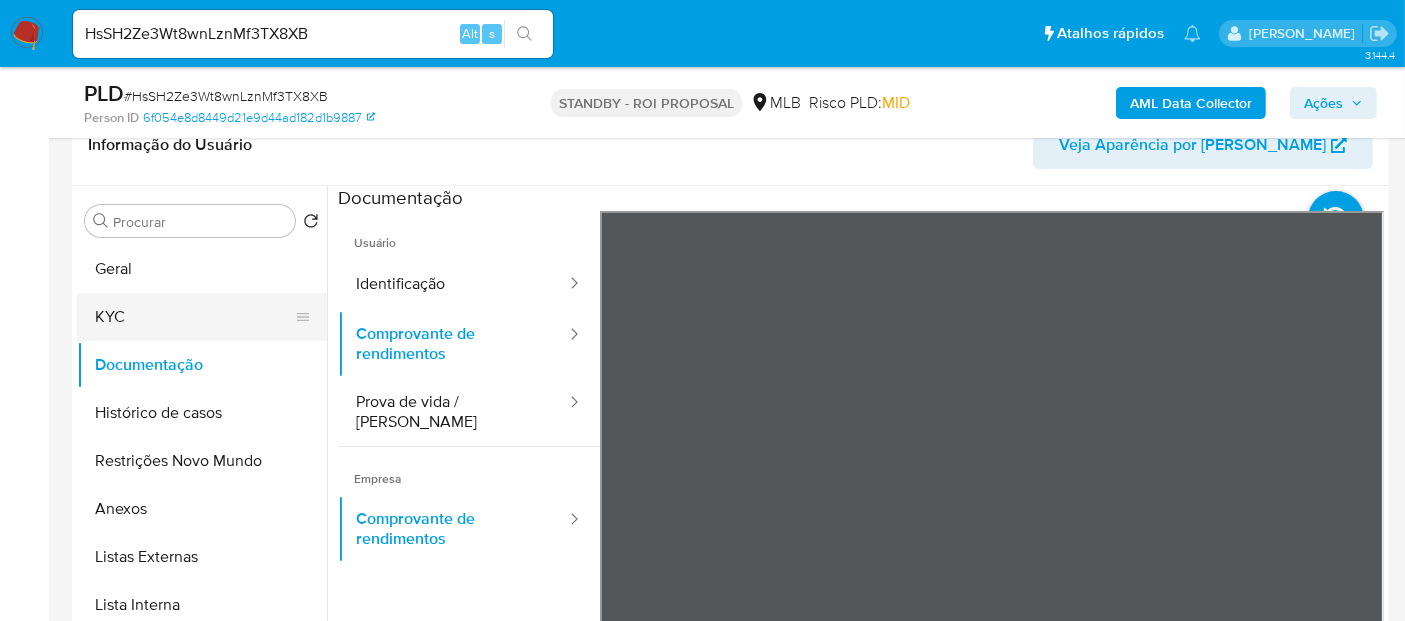 click on "KYC" at bounding box center [194, 317] 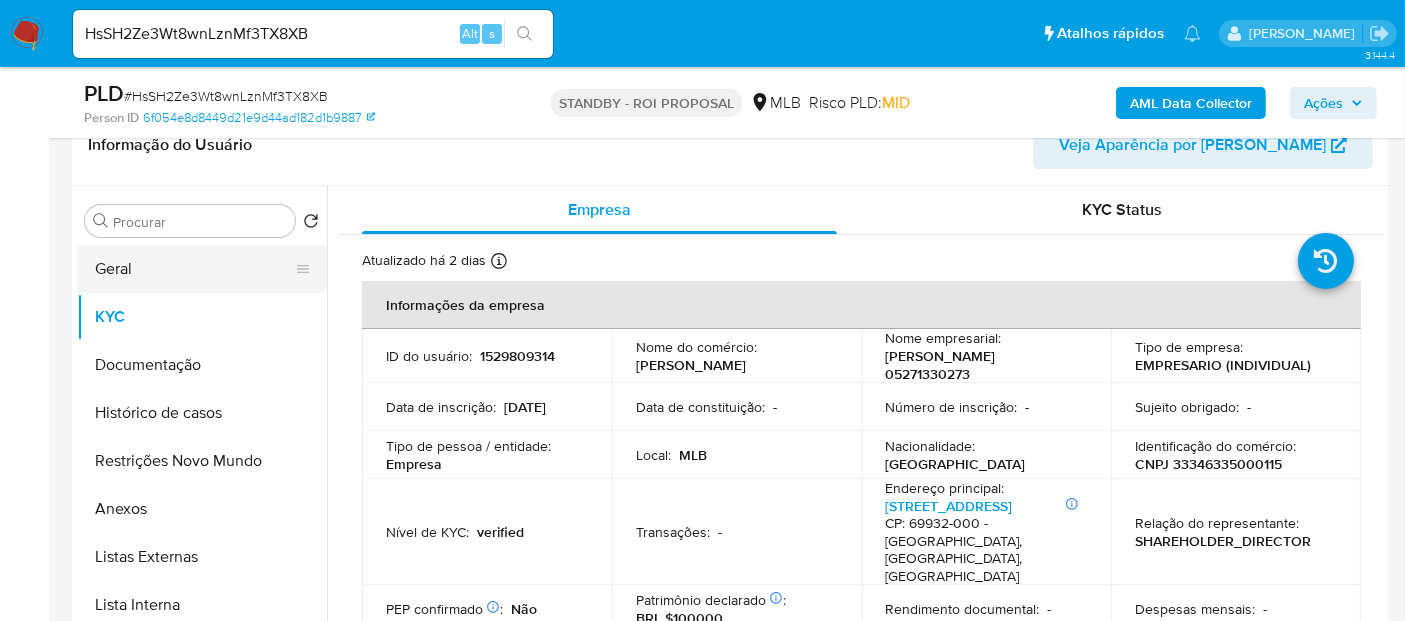 click on "Geral" at bounding box center [194, 269] 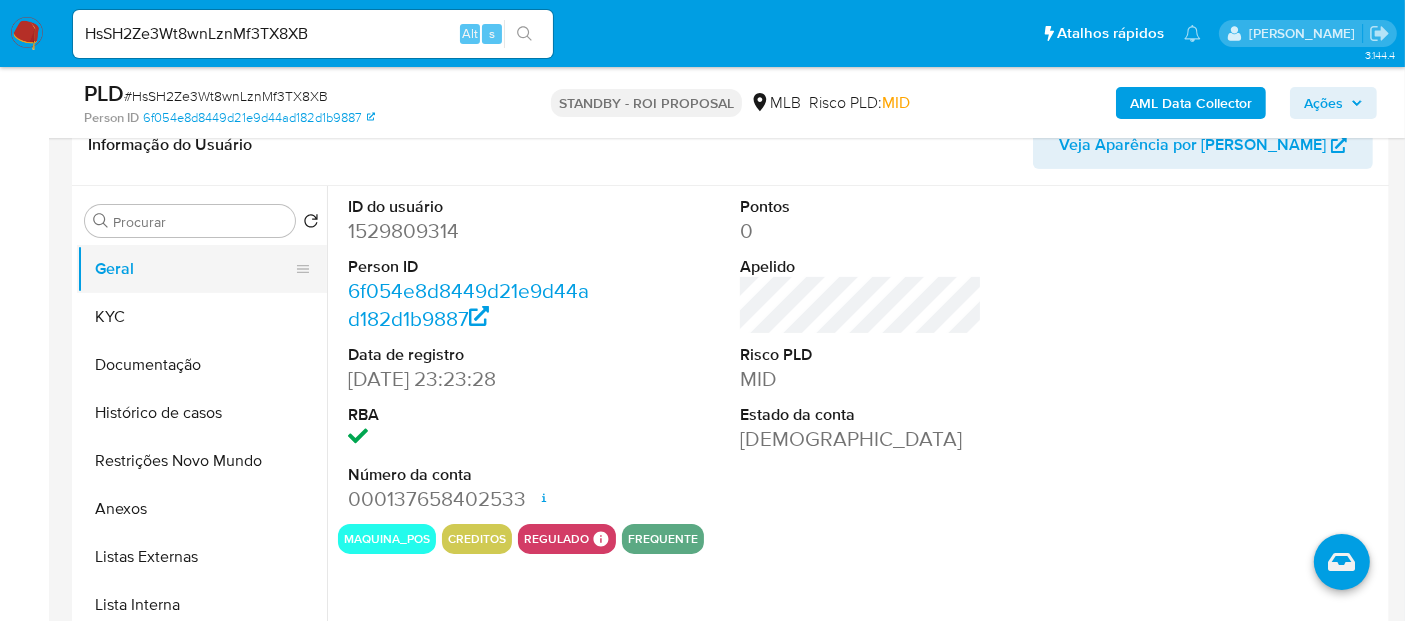 click on "Geral" at bounding box center [194, 269] 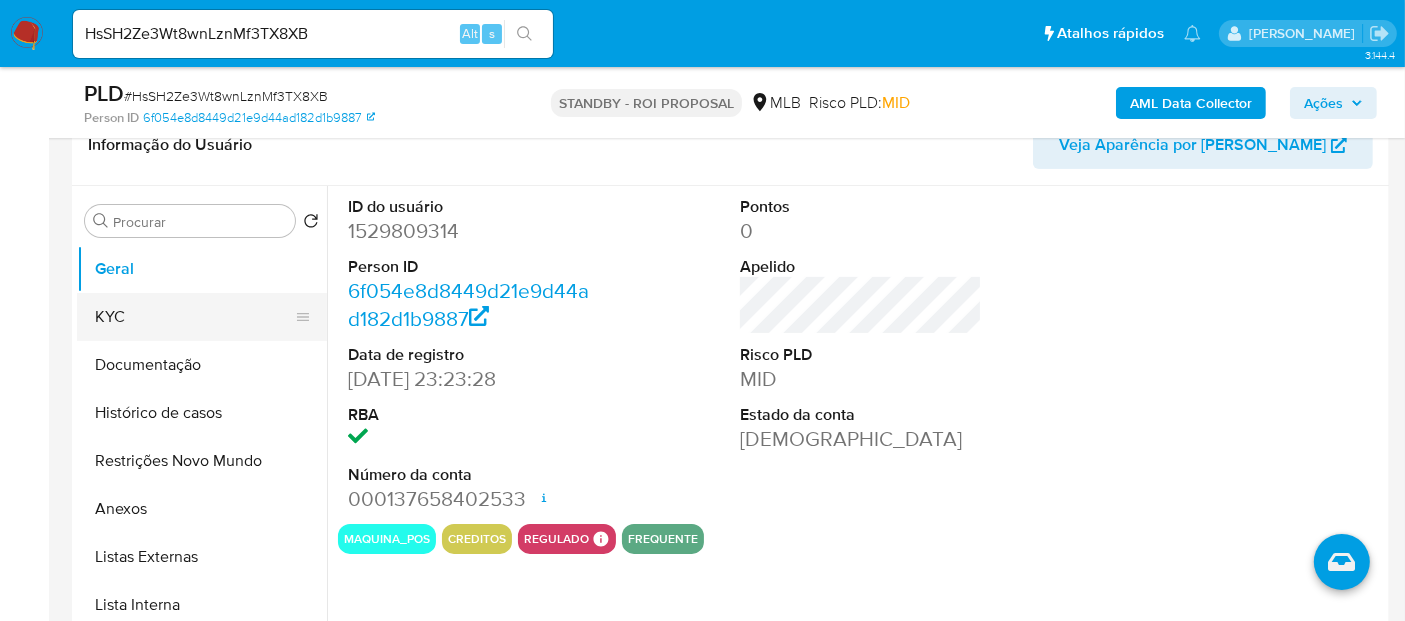click on "KYC" at bounding box center [194, 317] 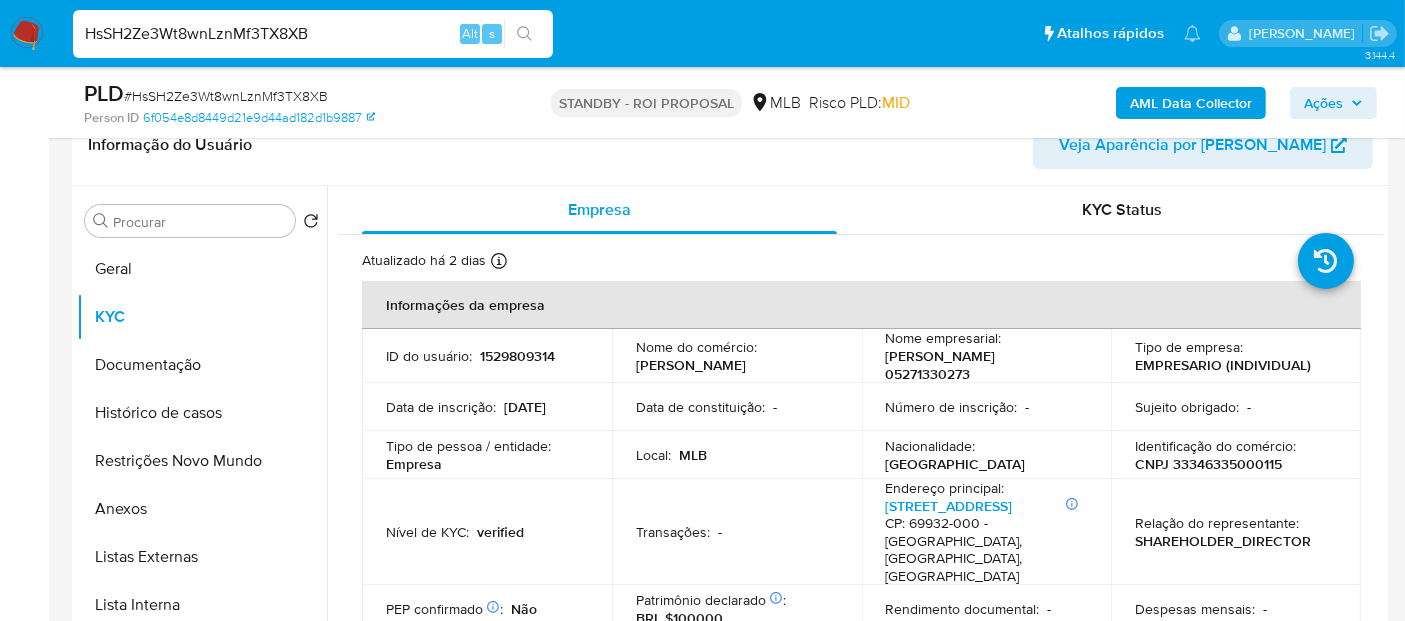 click on "Pausado Ver notificaciones HsSH2Ze3Wt8wnLznMf3TX8XB Alt s Atalhos rápidos   Presiona las siguientes teclas para acceder a algunas de las funciones Pesquisar caso ou usuário Alt s Voltar para casa Alt h Adicione um comentário Alt c Adicionar um anexo Alt a [PERSON_NAME]" at bounding box center [702, 33] 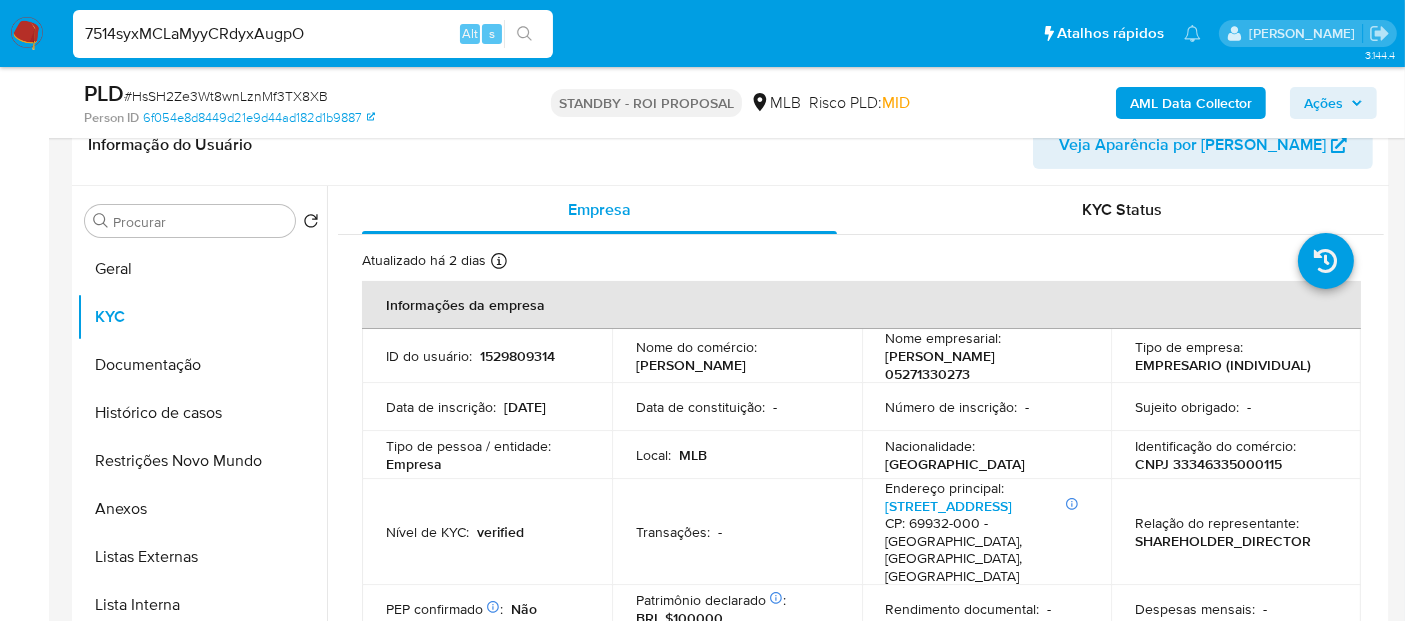 type on "7514syxMCLaMyyCRdyxAugpO" 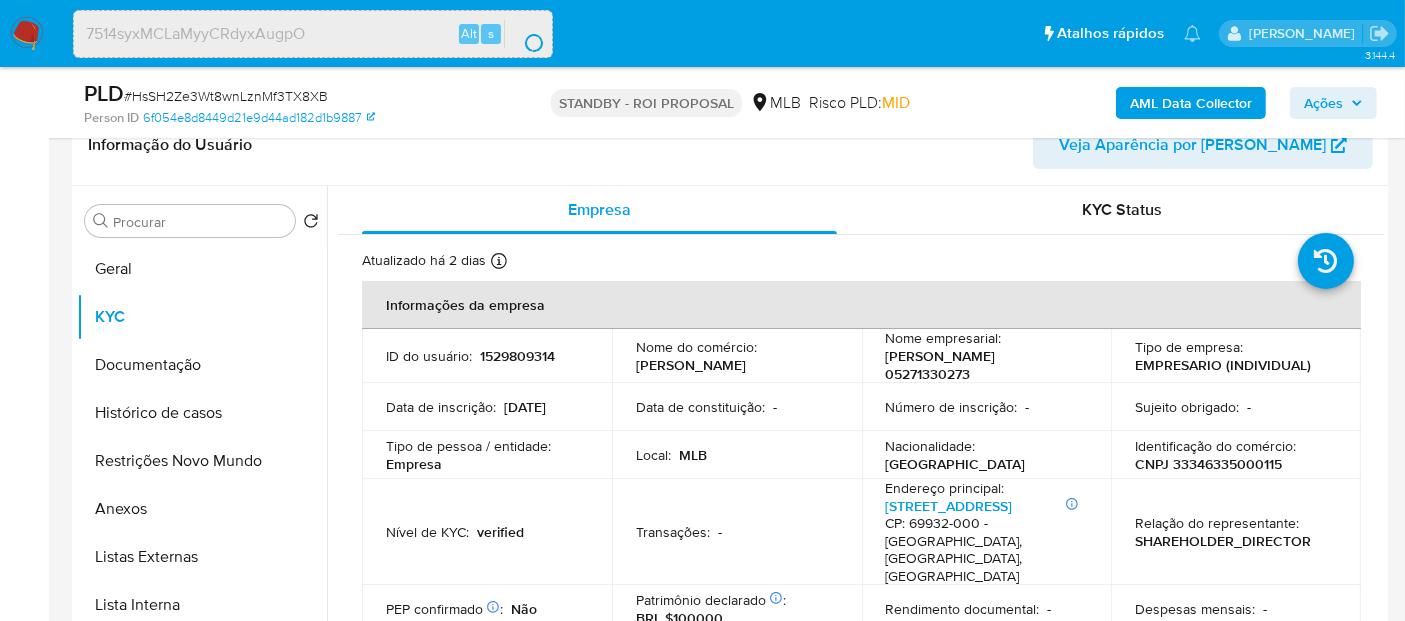 scroll, scrollTop: 0, scrollLeft: 0, axis: both 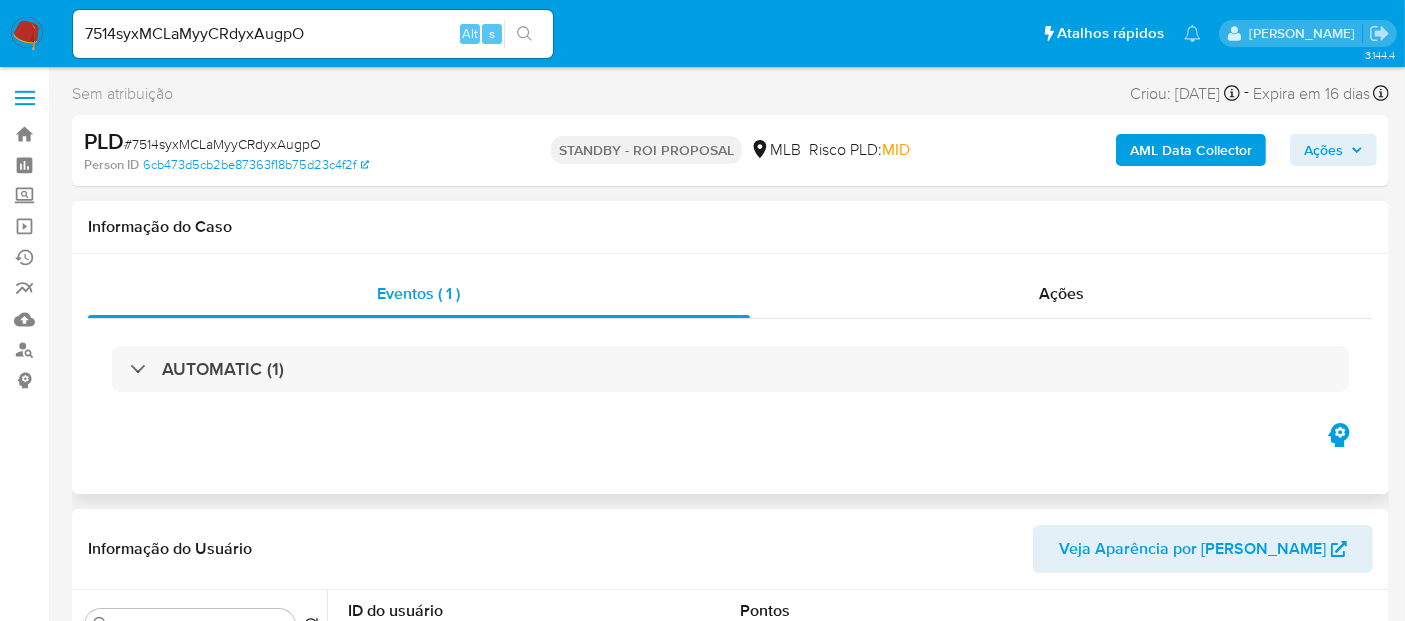 select on "10" 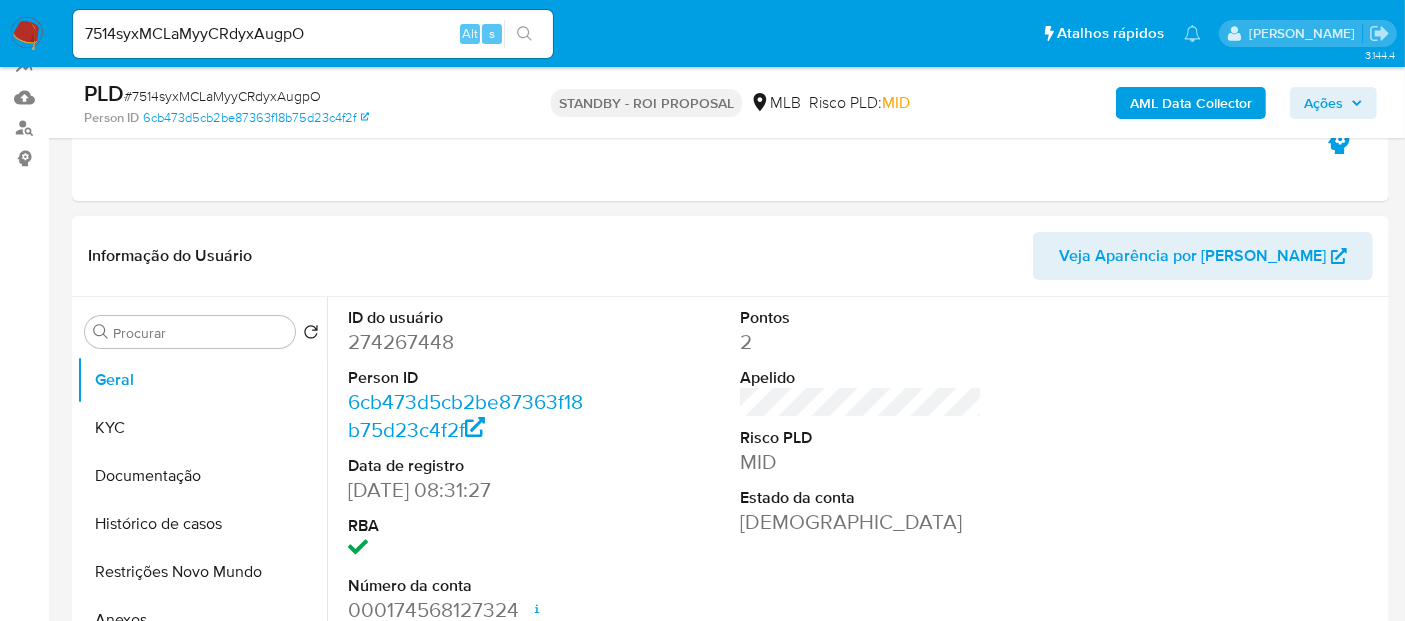 scroll, scrollTop: 333, scrollLeft: 0, axis: vertical 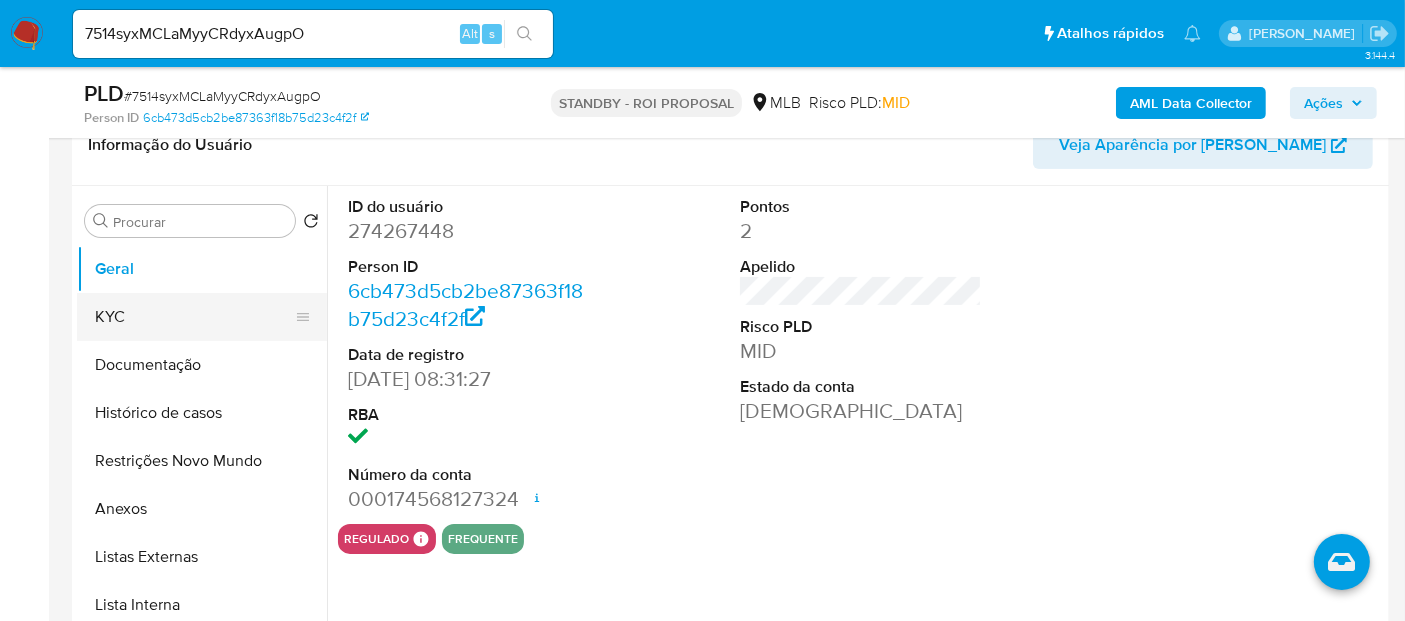 click on "KYC" at bounding box center [194, 317] 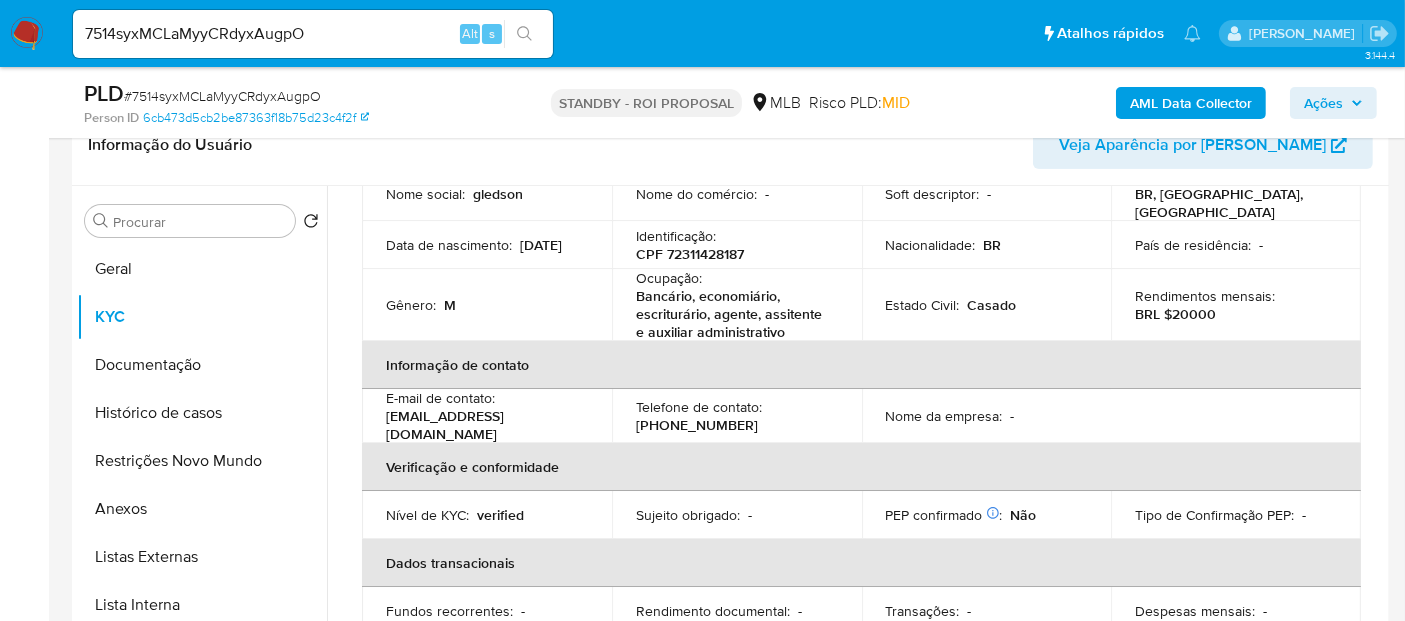 scroll, scrollTop: 0, scrollLeft: 0, axis: both 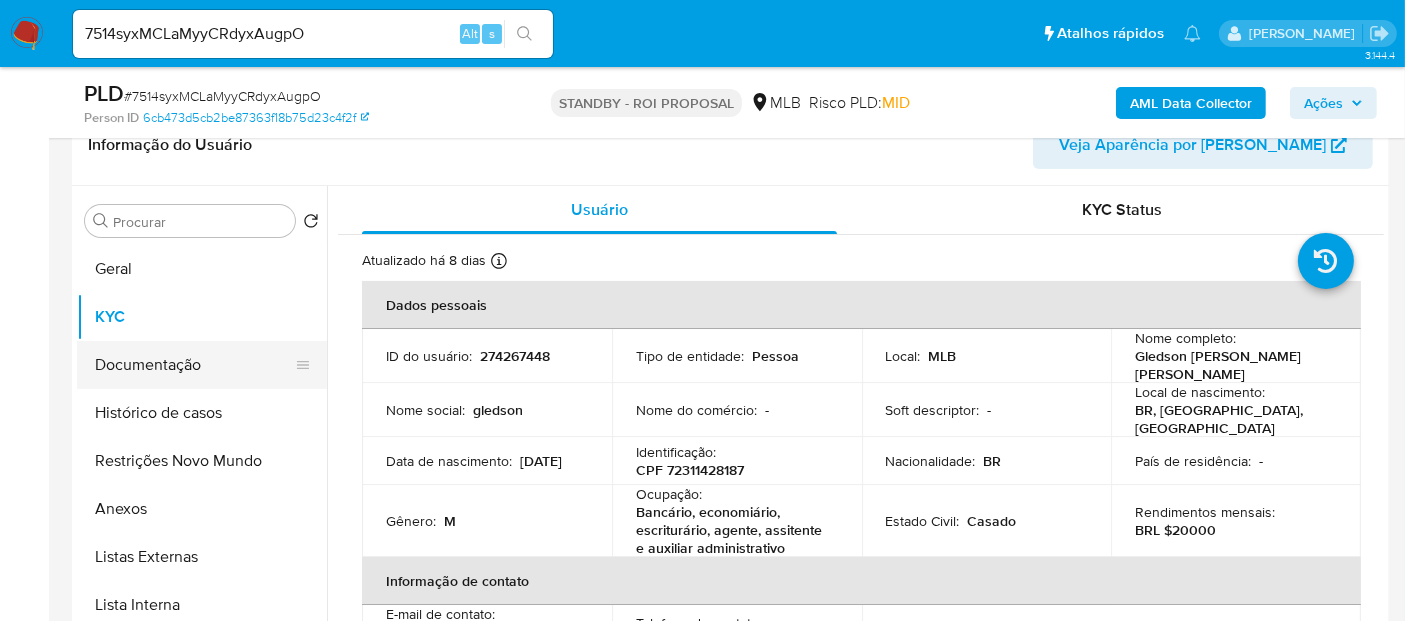 click on "Documentação" at bounding box center (194, 365) 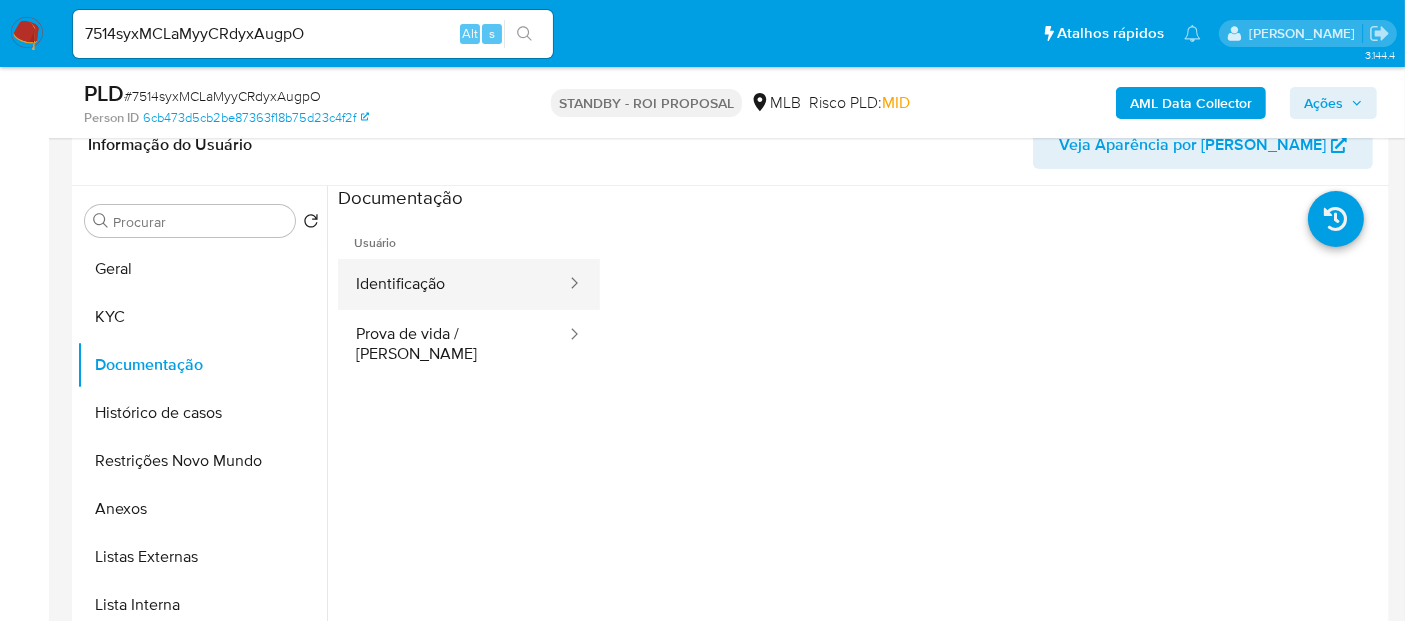 click on "Identificação" at bounding box center (453, 284) 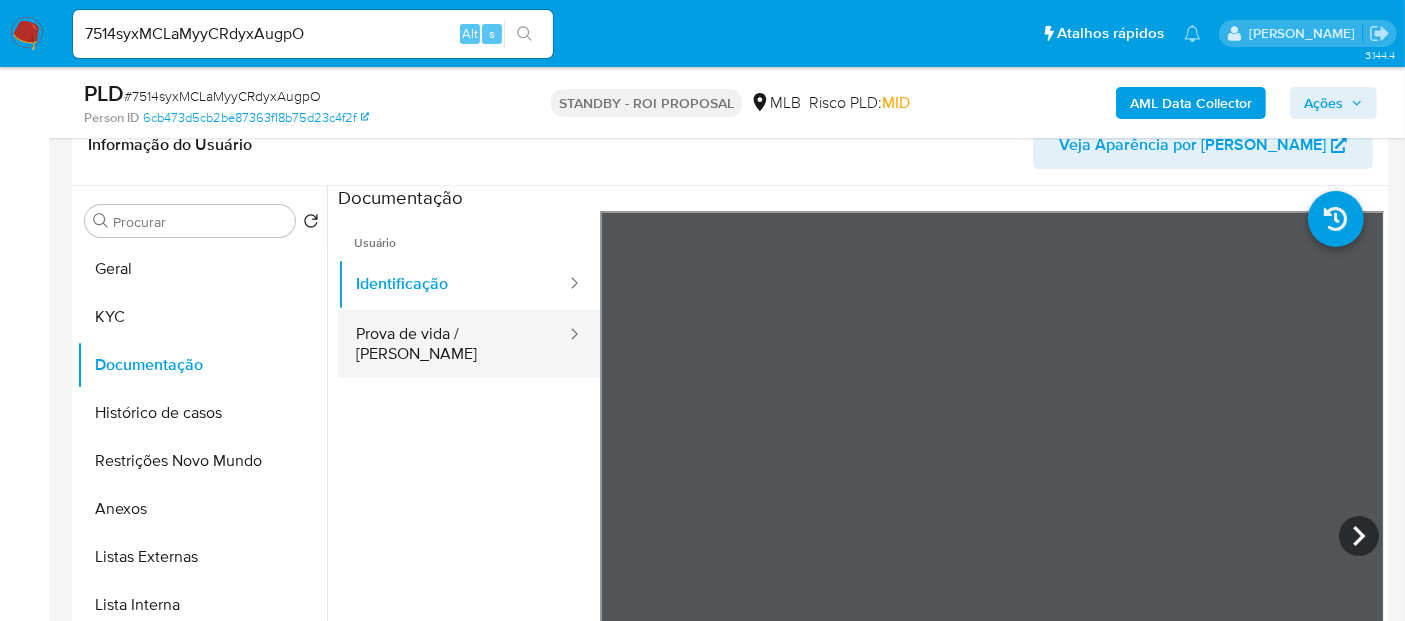 click on "Prova de vida / [PERSON_NAME]" at bounding box center (453, 344) 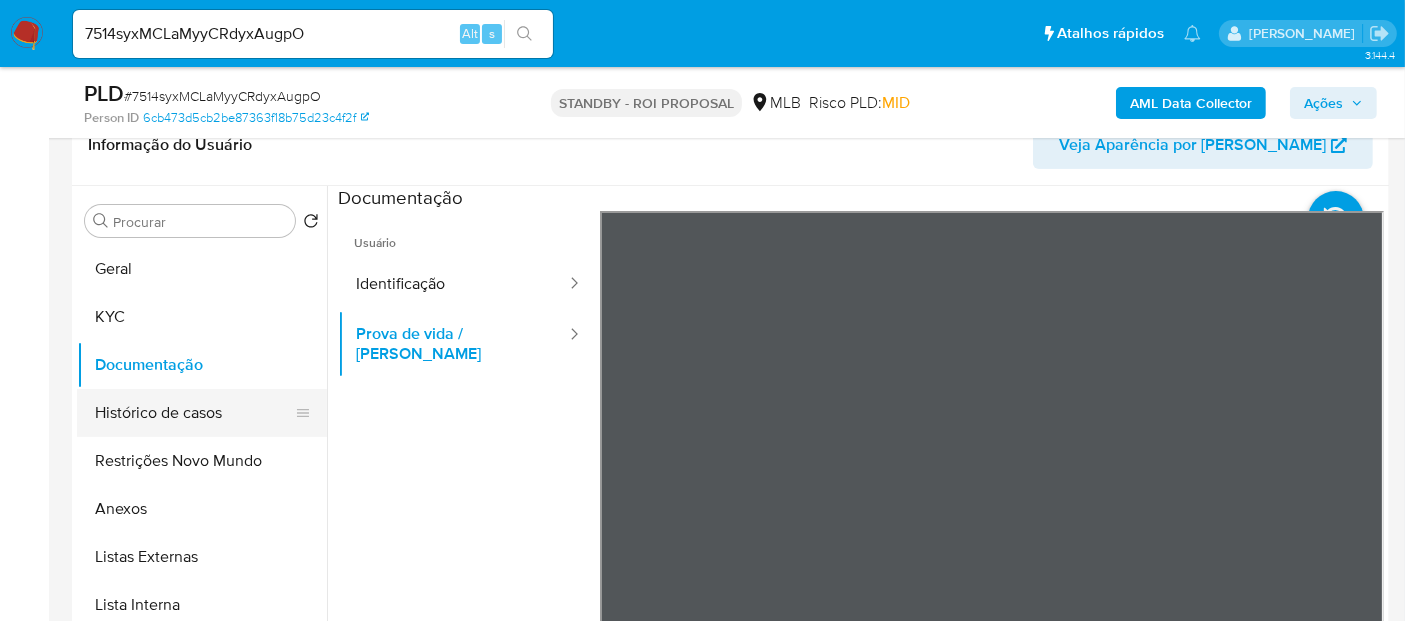 click on "Histórico de casos" at bounding box center (194, 413) 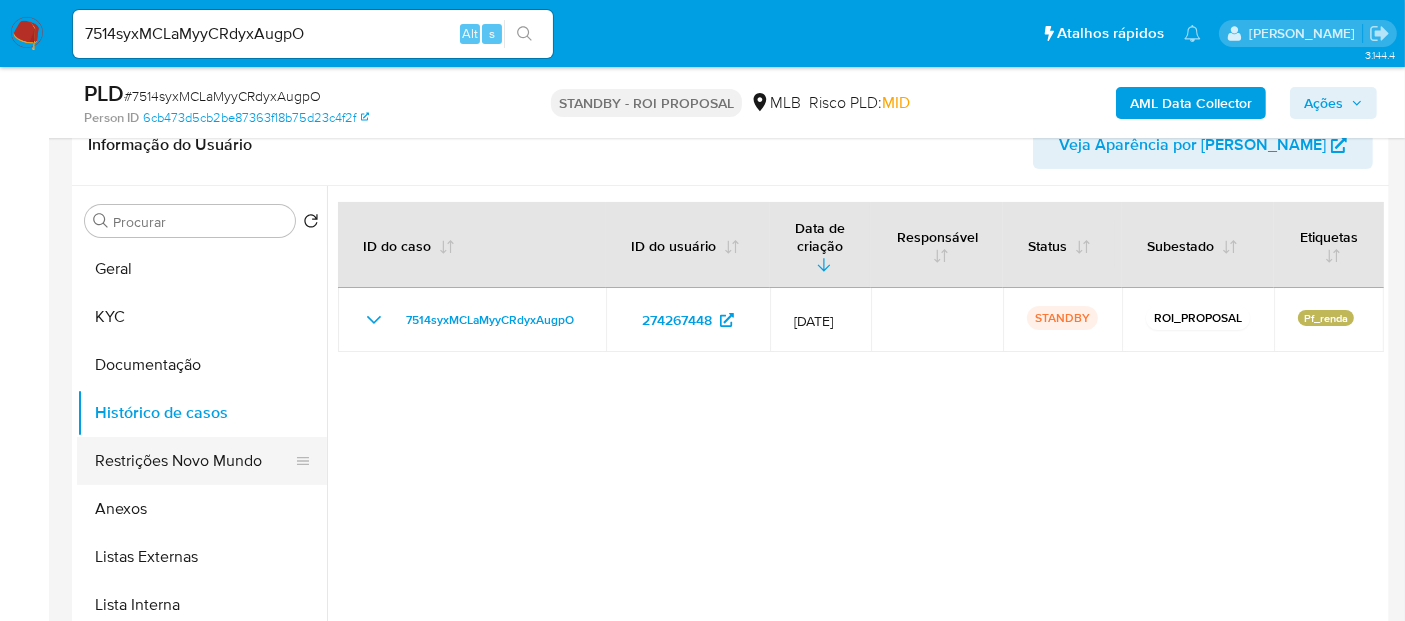 click on "Restrições Novo Mundo" at bounding box center [194, 461] 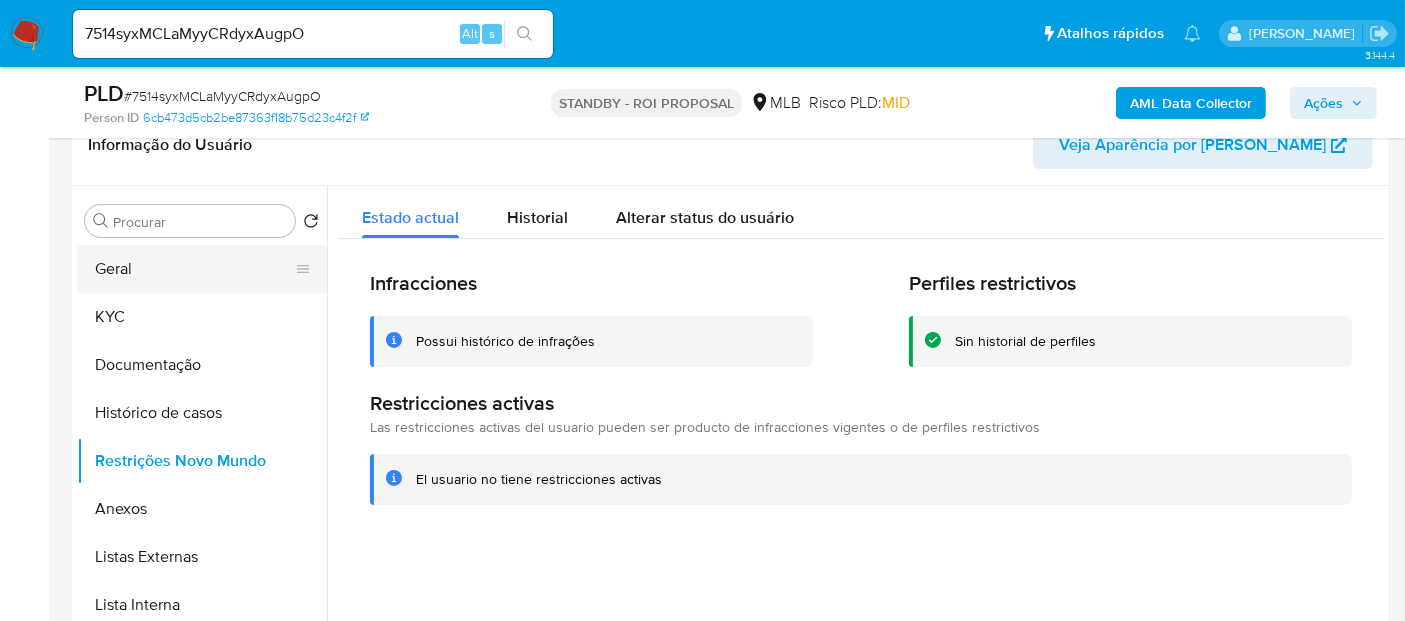 click on "Geral" at bounding box center (194, 269) 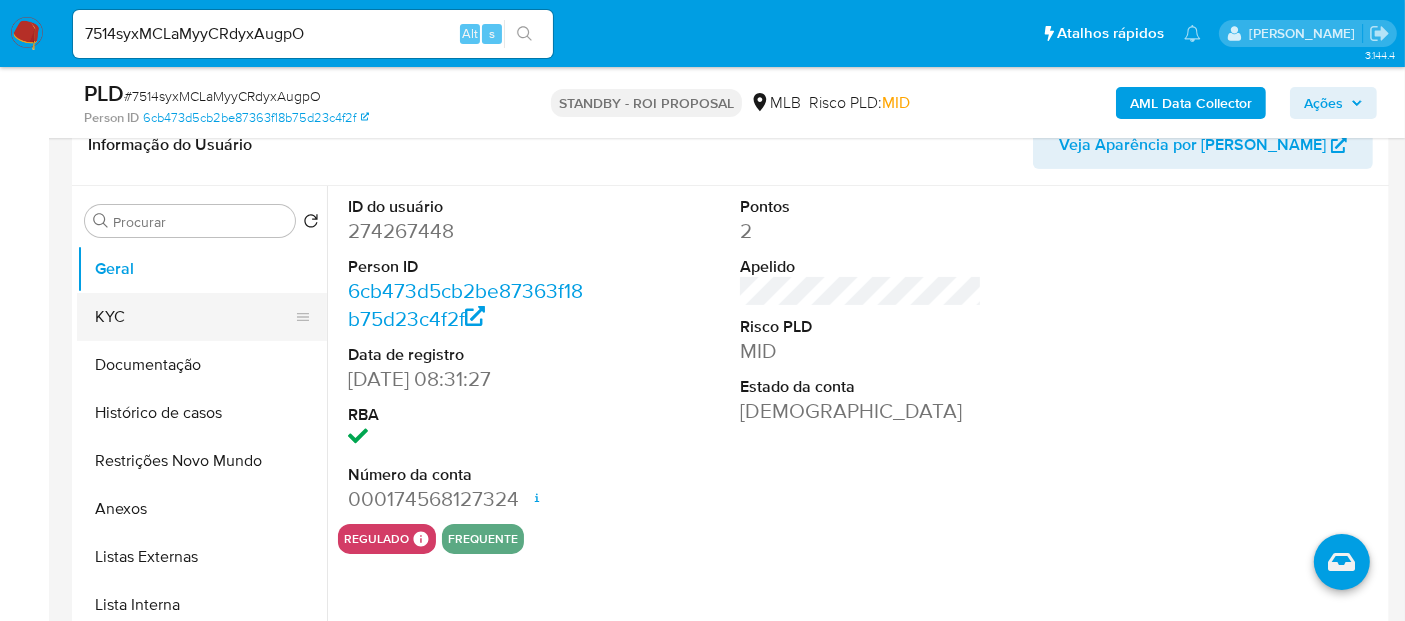 click on "KYC" at bounding box center (194, 317) 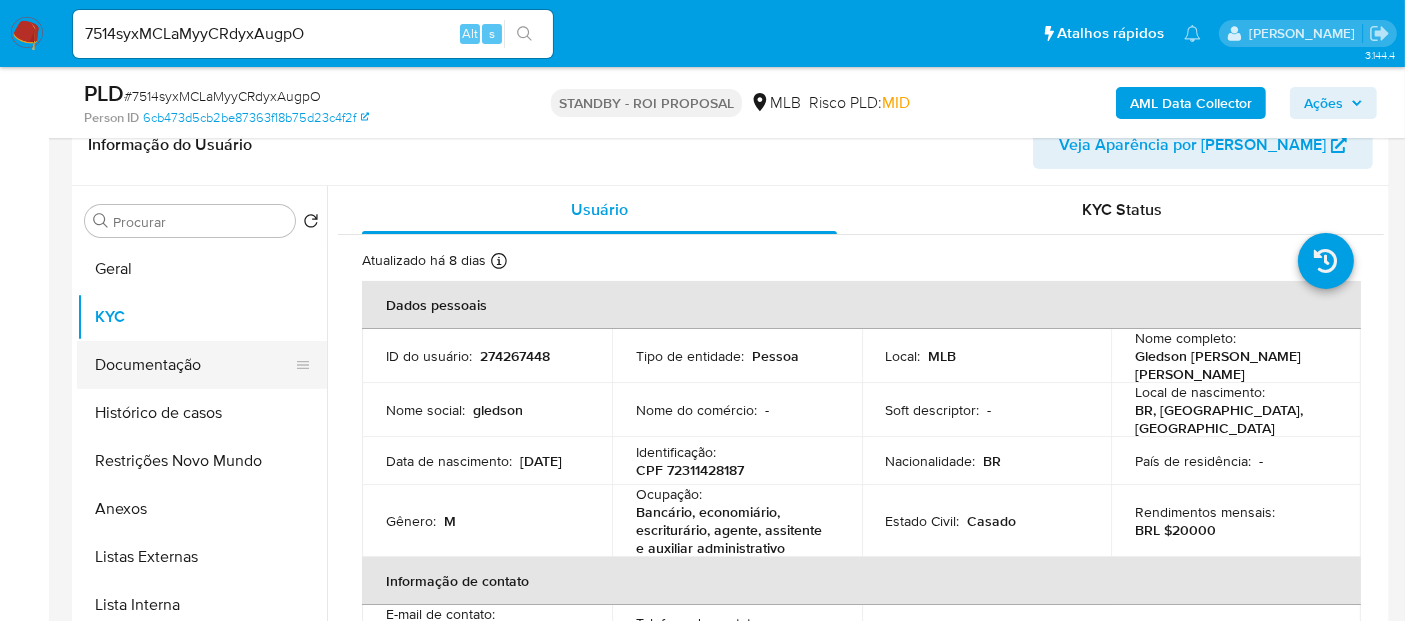 click on "Documentação" at bounding box center (194, 365) 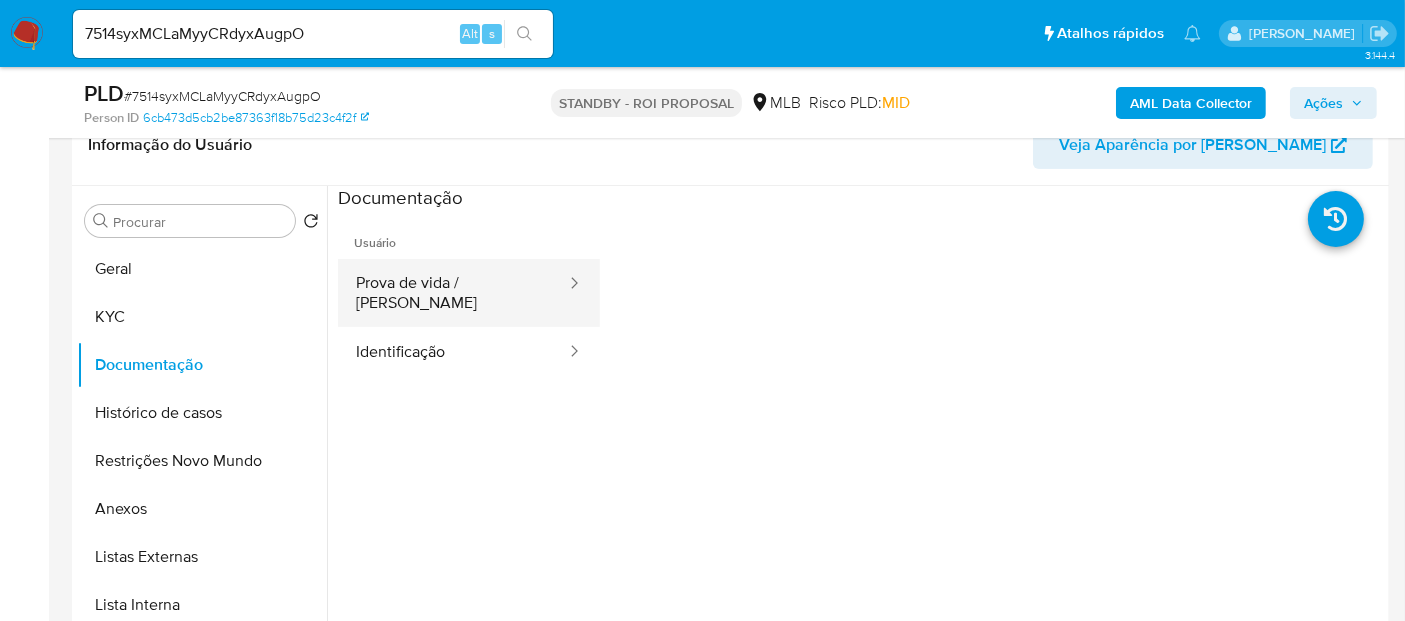 click on "Prova de vida / [PERSON_NAME]" at bounding box center (453, 293) 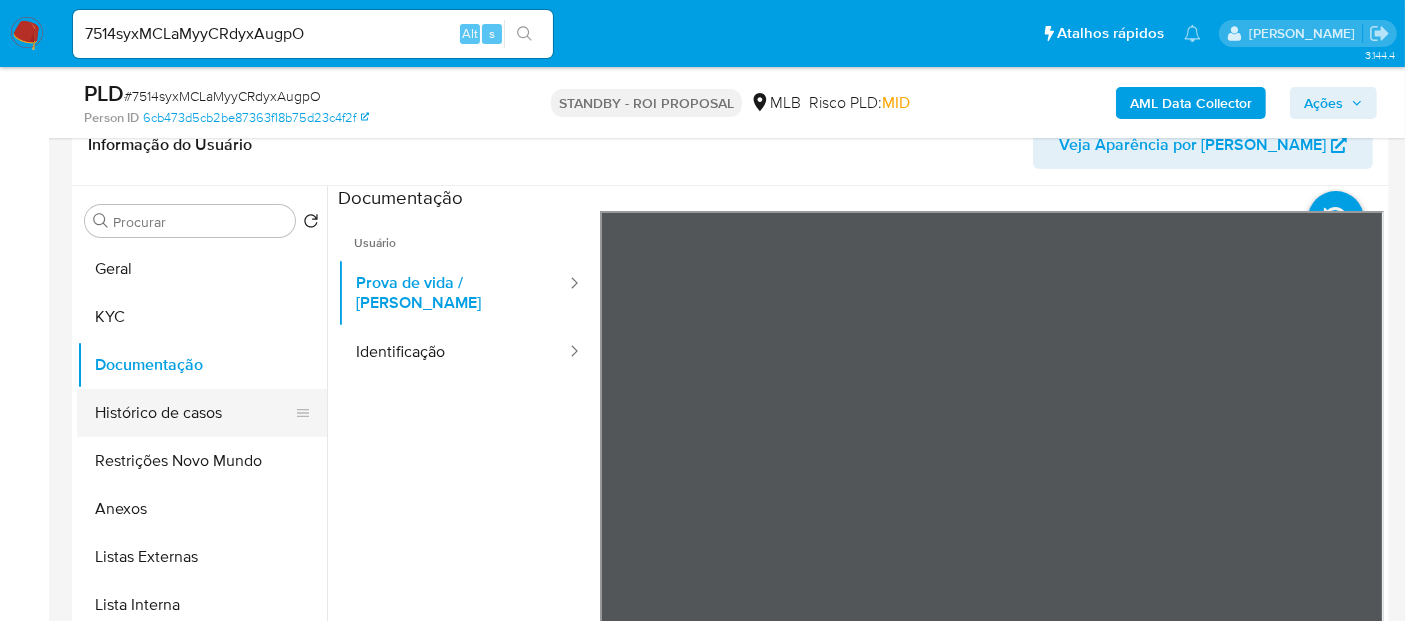 click on "Histórico de casos" at bounding box center (194, 413) 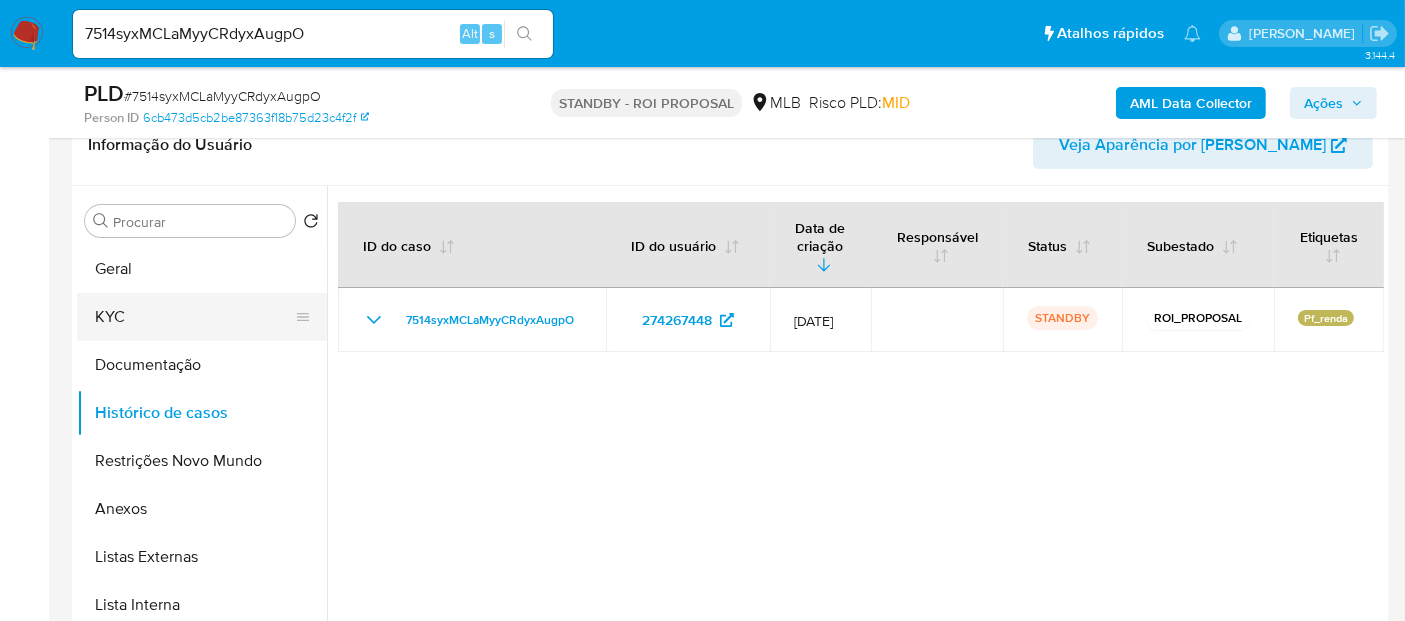 click on "KYC" at bounding box center [194, 317] 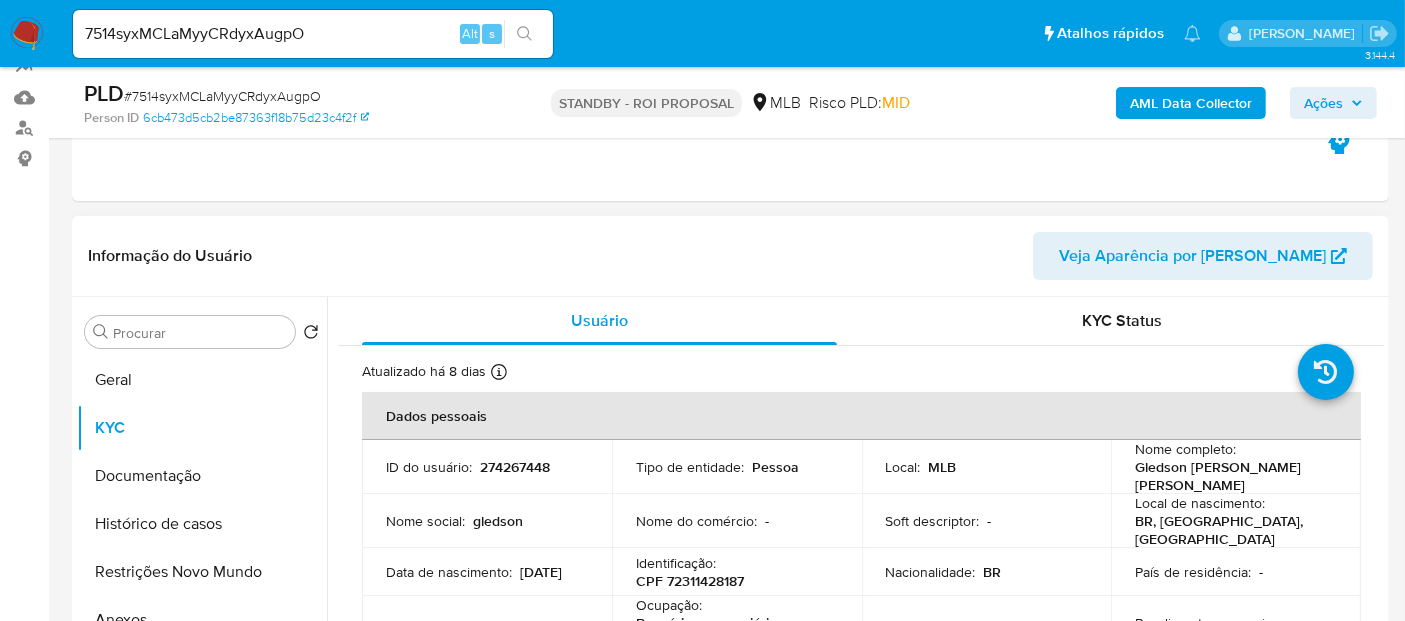 scroll, scrollTop: 333, scrollLeft: 0, axis: vertical 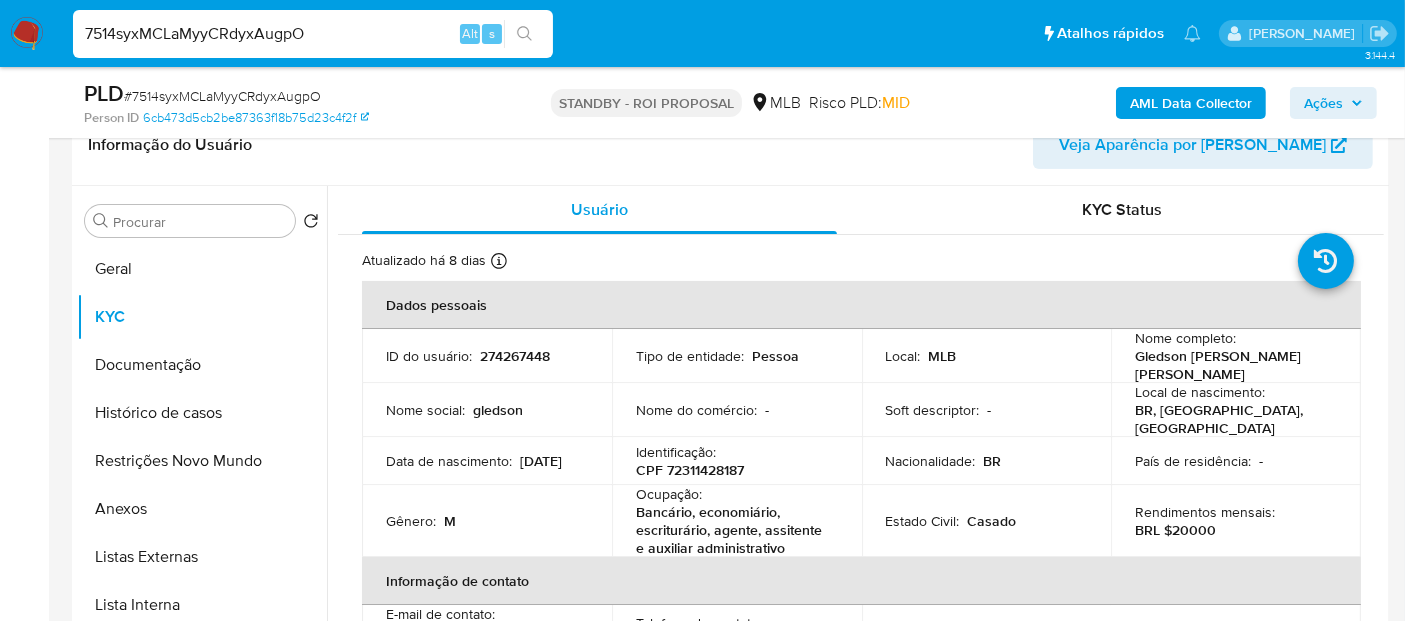 drag, startPoint x: 330, startPoint y: 35, endPoint x: 0, endPoint y: -11, distance: 333.19064 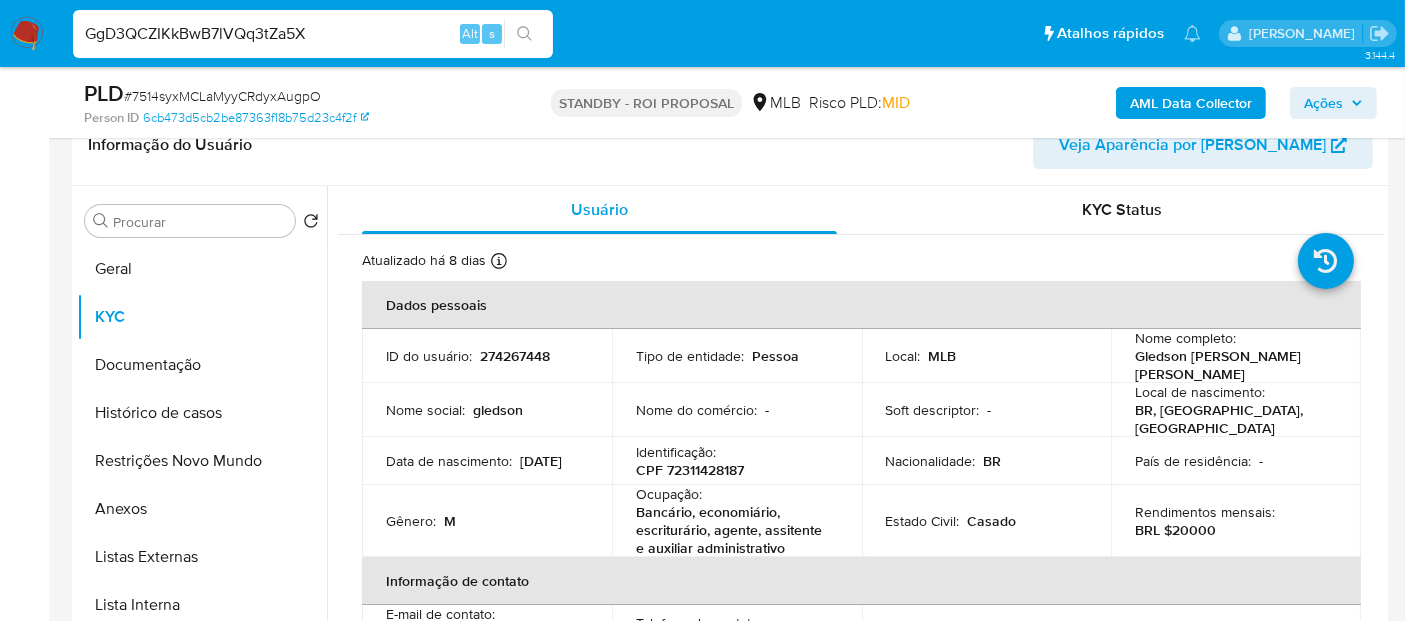 type on "GgD3QCZIKkBwB7lVQq3tZa5X" 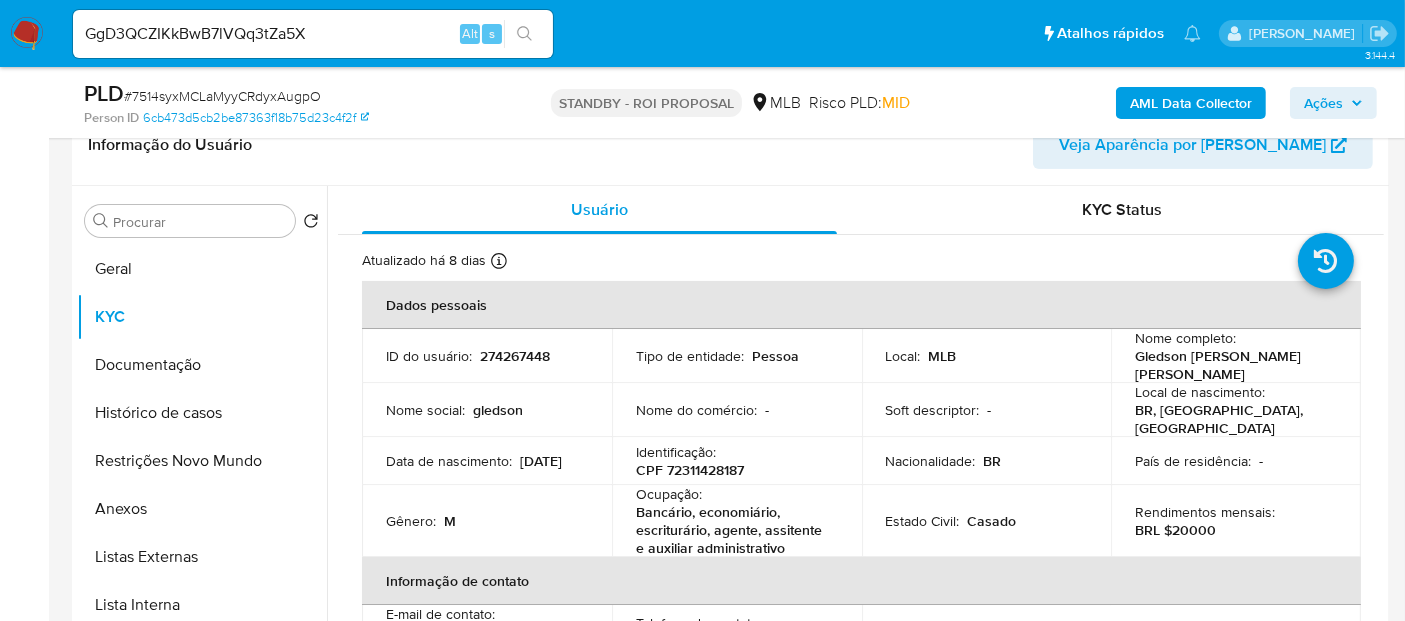 click 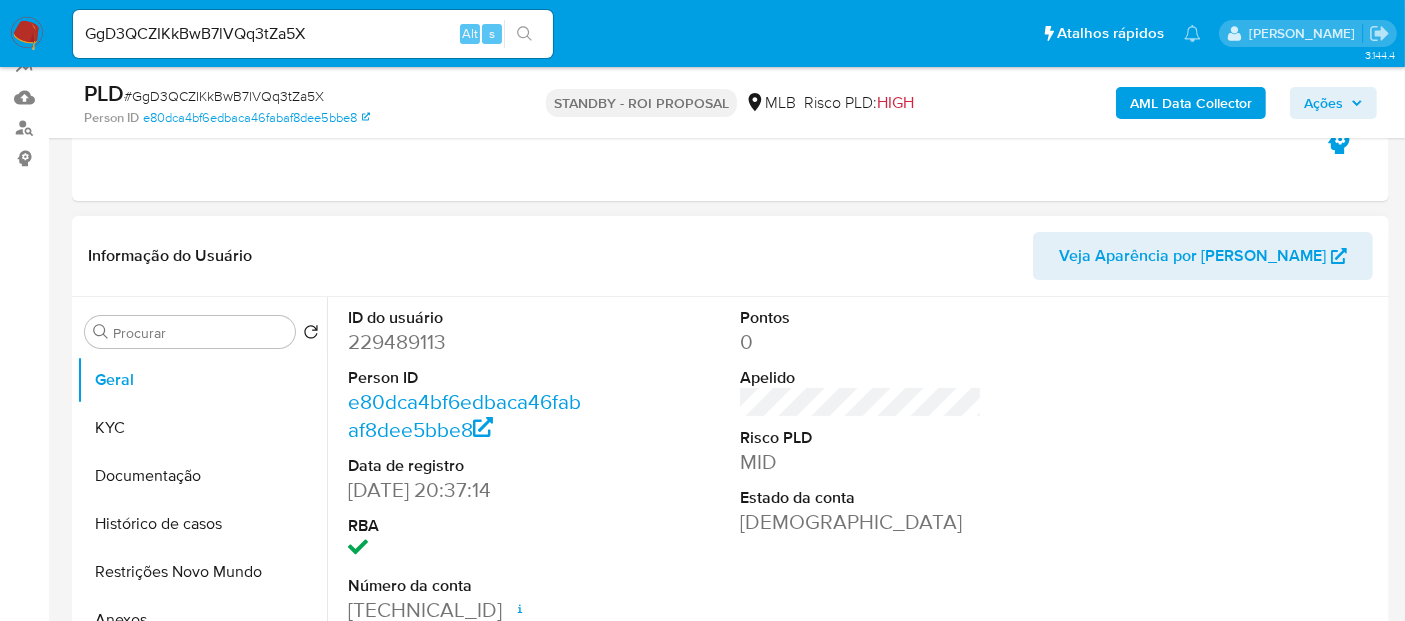 scroll, scrollTop: 333, scrollLeft: 0, axis: vertical 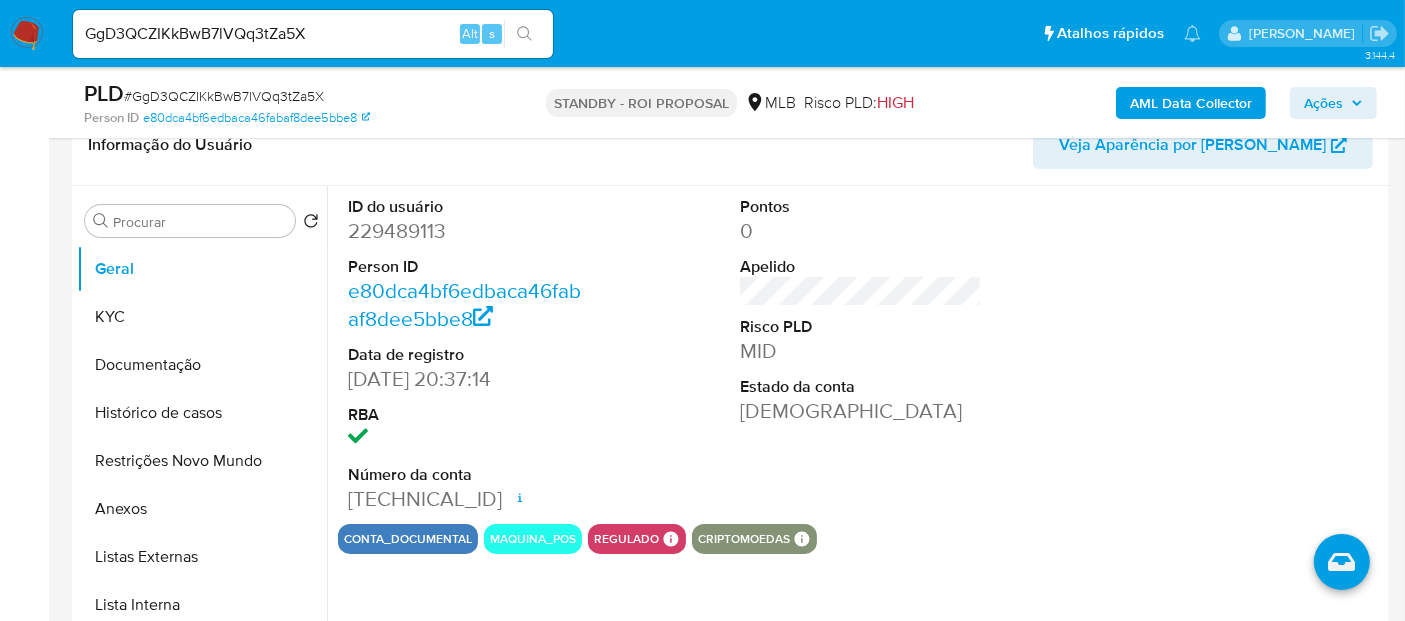 select on "10" 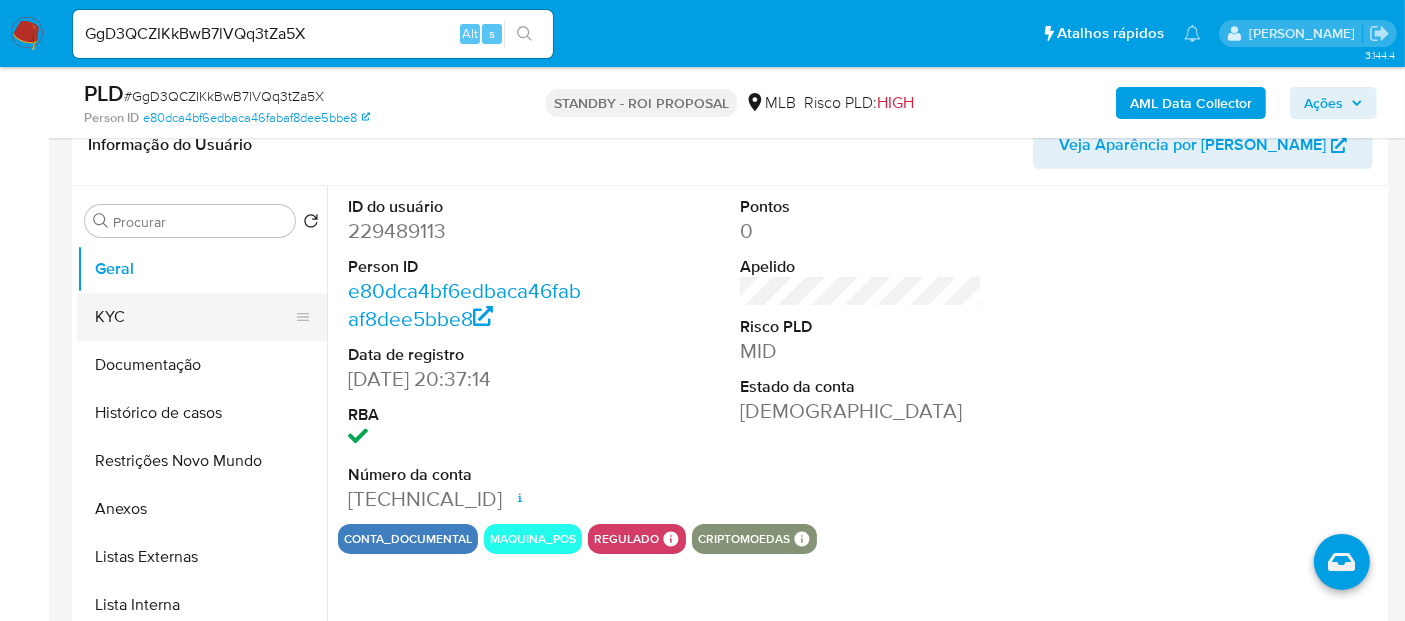 click on "KYC" at bounding box center [194, 317] 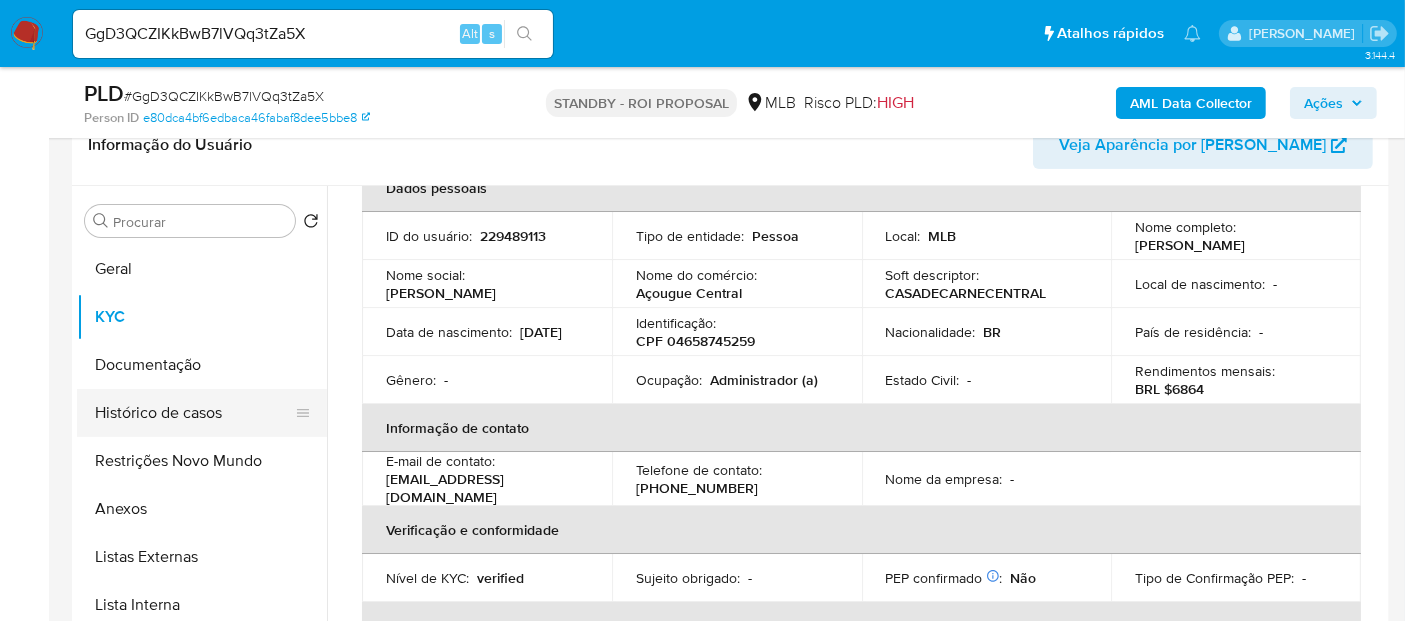 scroll, scrollTop: 111, scrollLeft: 0, axis: vertical 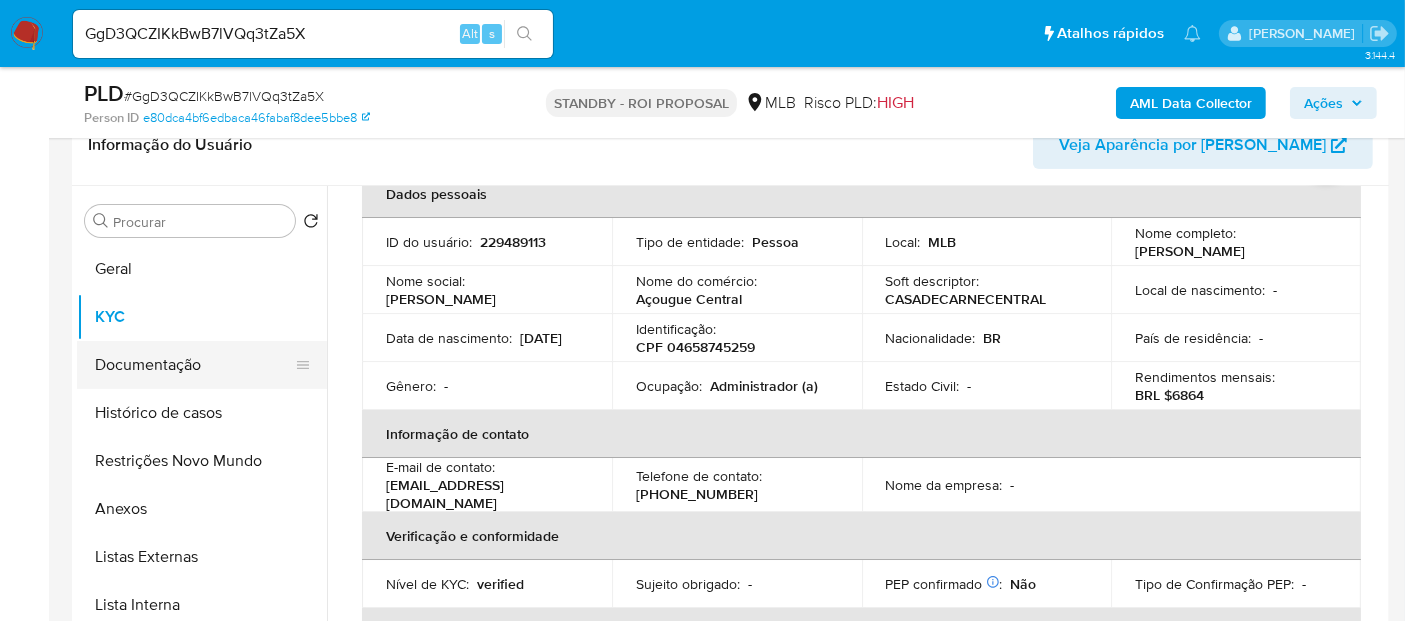 click on "Documentação" at bounding box center [194, 365] 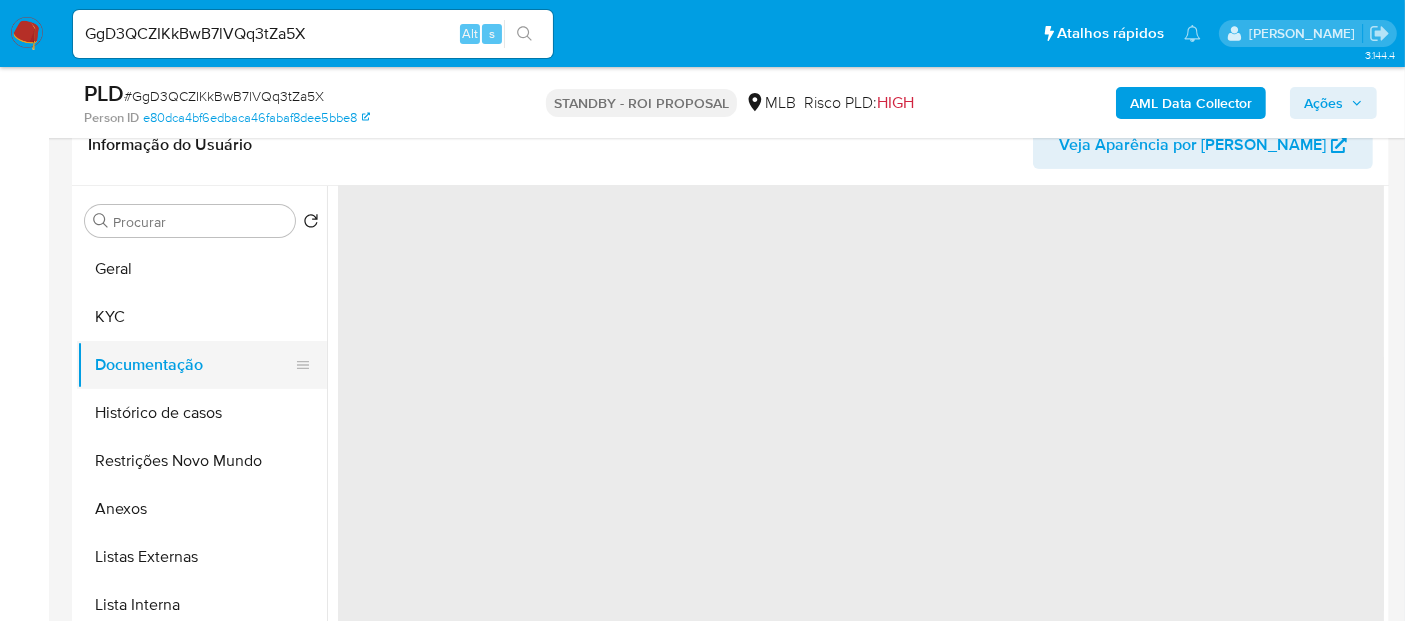 scroll, scrollTop: 0, scrollLeft: 0, axis: both 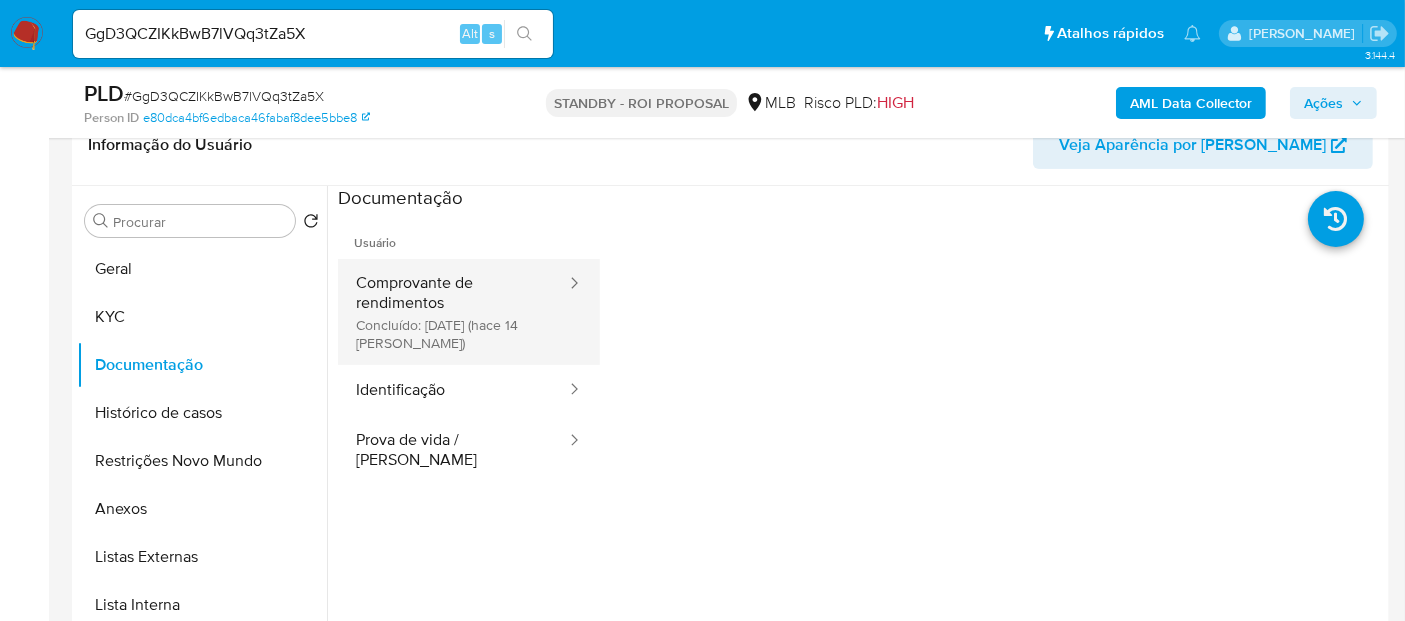 click on "Comprovante de rendimentos Concluído: [DATE] (hace 14 [PERSON_NAME])" at bounding box center [453, 312] 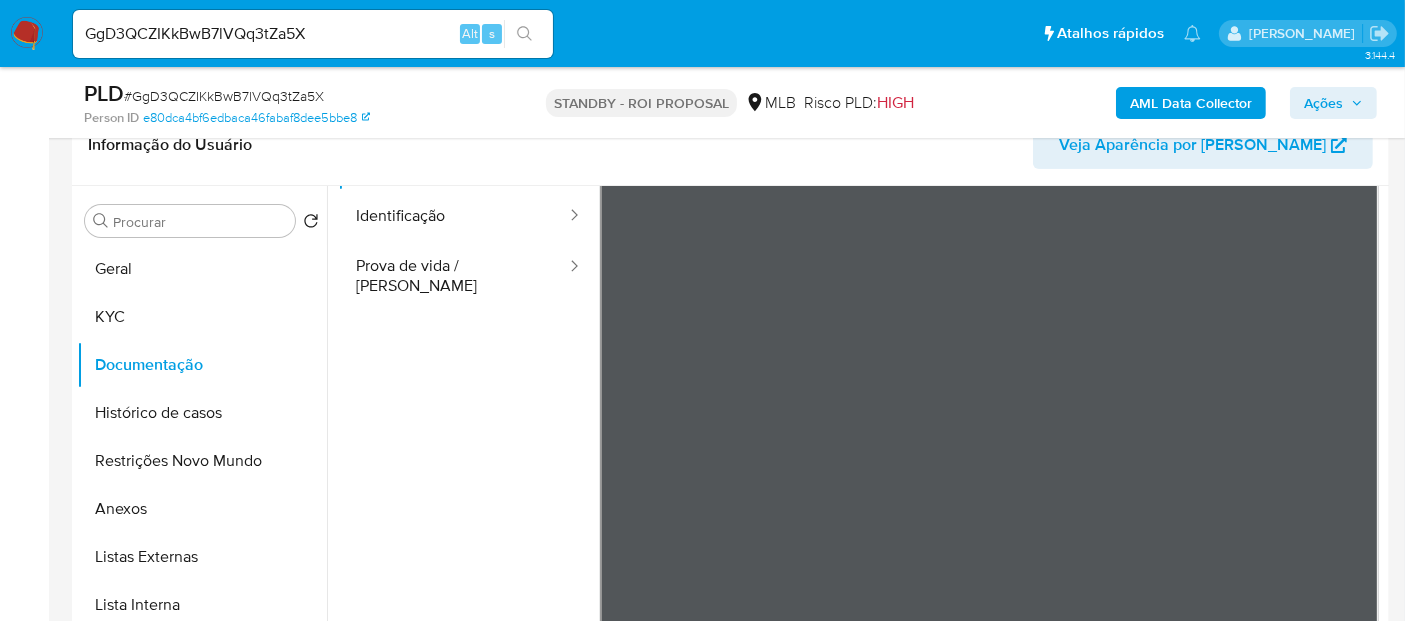 scroll, scrollTop: 63, scrollLeft: 0, axis: vertical 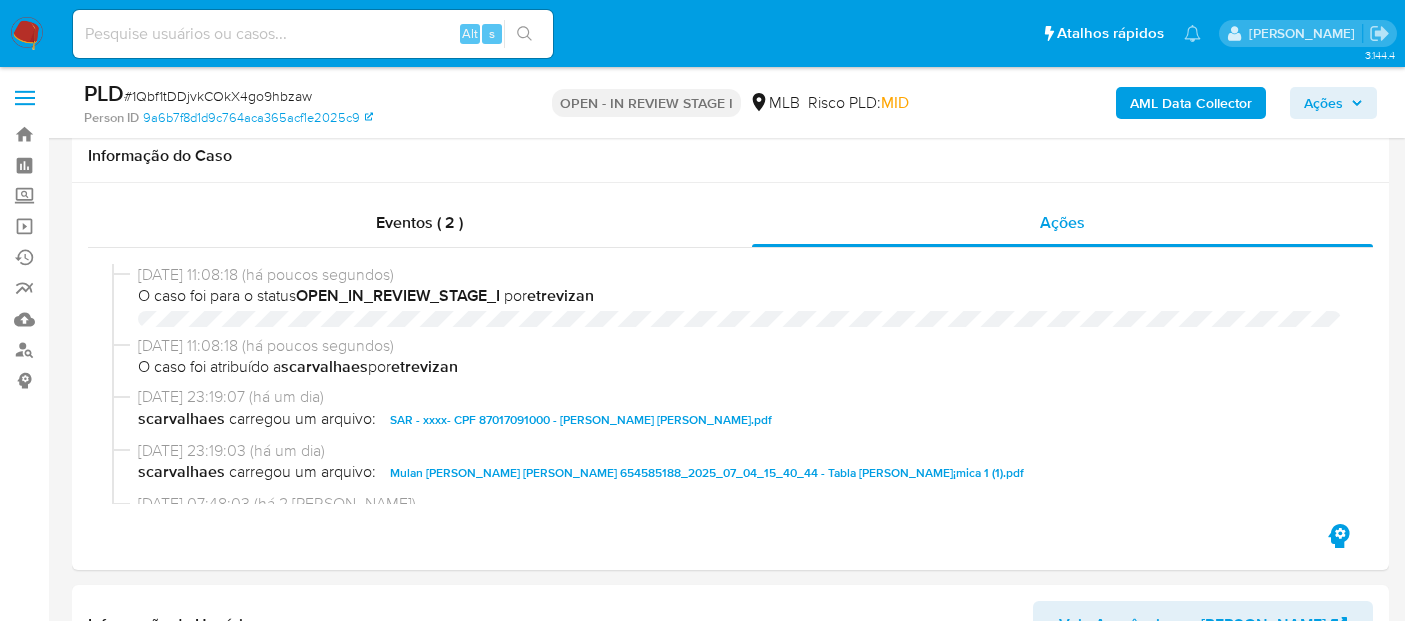 select on "10" 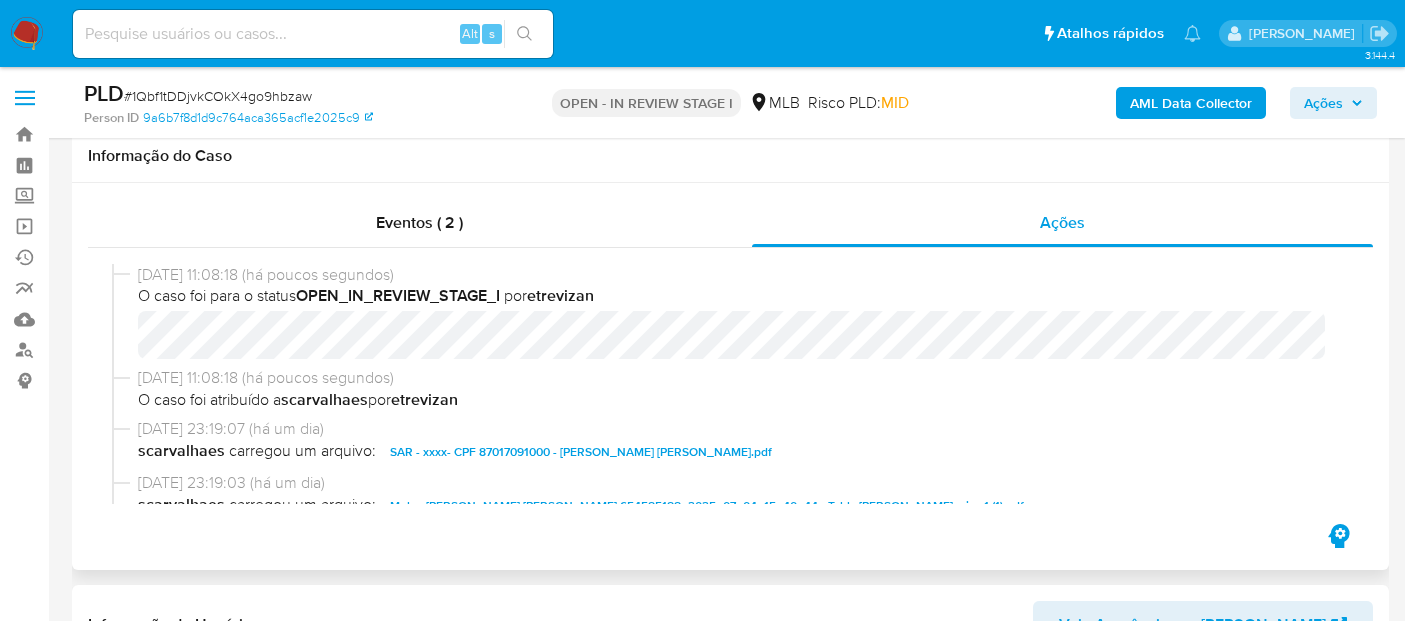 scroll, scrollTop: 355, scrollLeft: 0, axis: vertical 